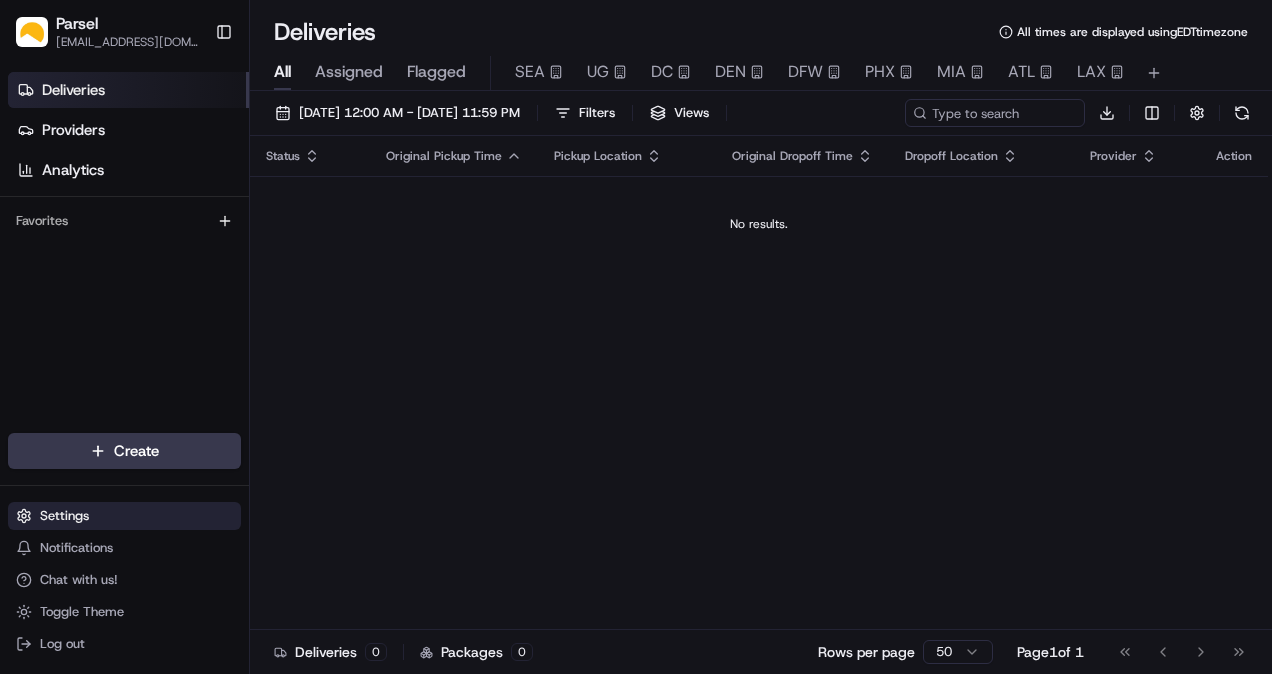 scroll, scrollTop: 0, scrollLeft: 0, axis: both 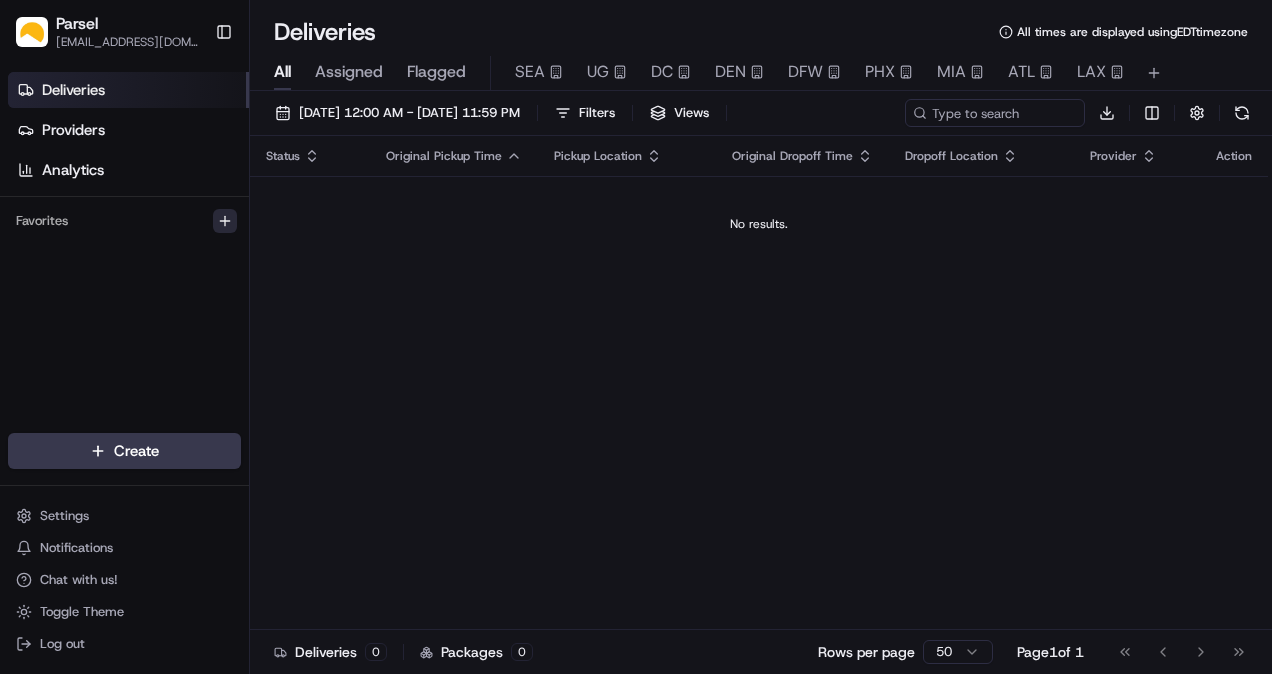 click 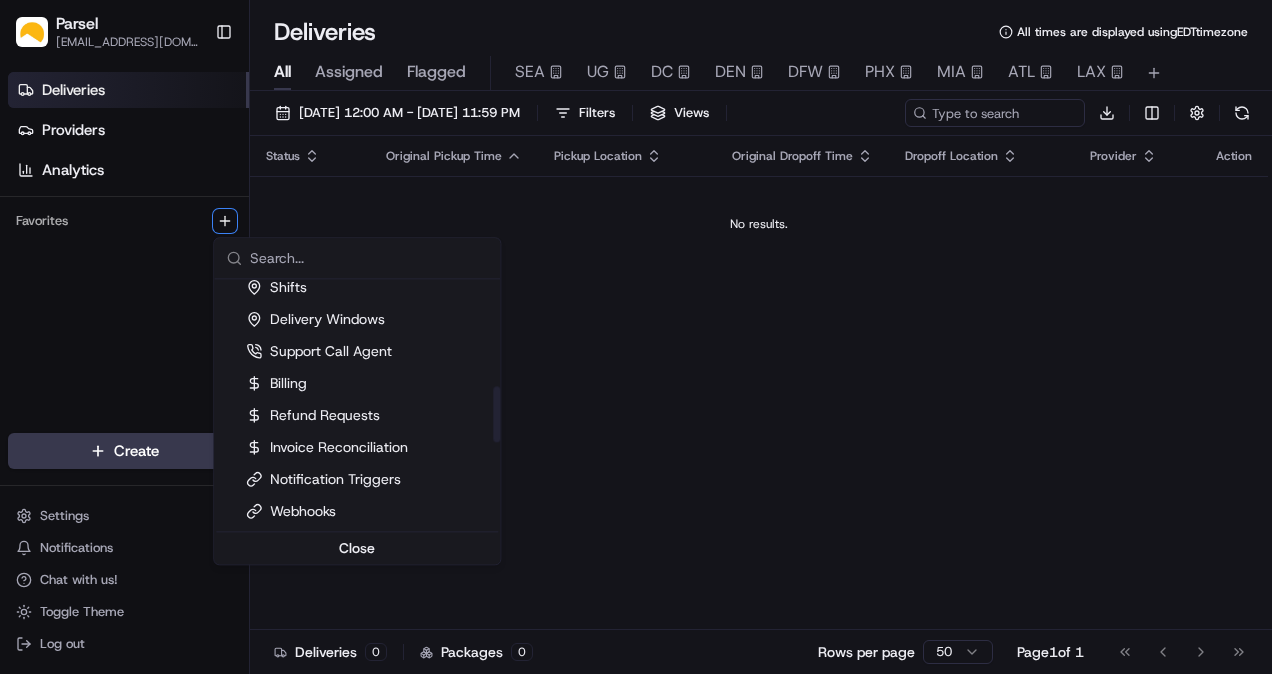 scroll, scrollTop: 500, scrollLeft: 0, axis: vertical 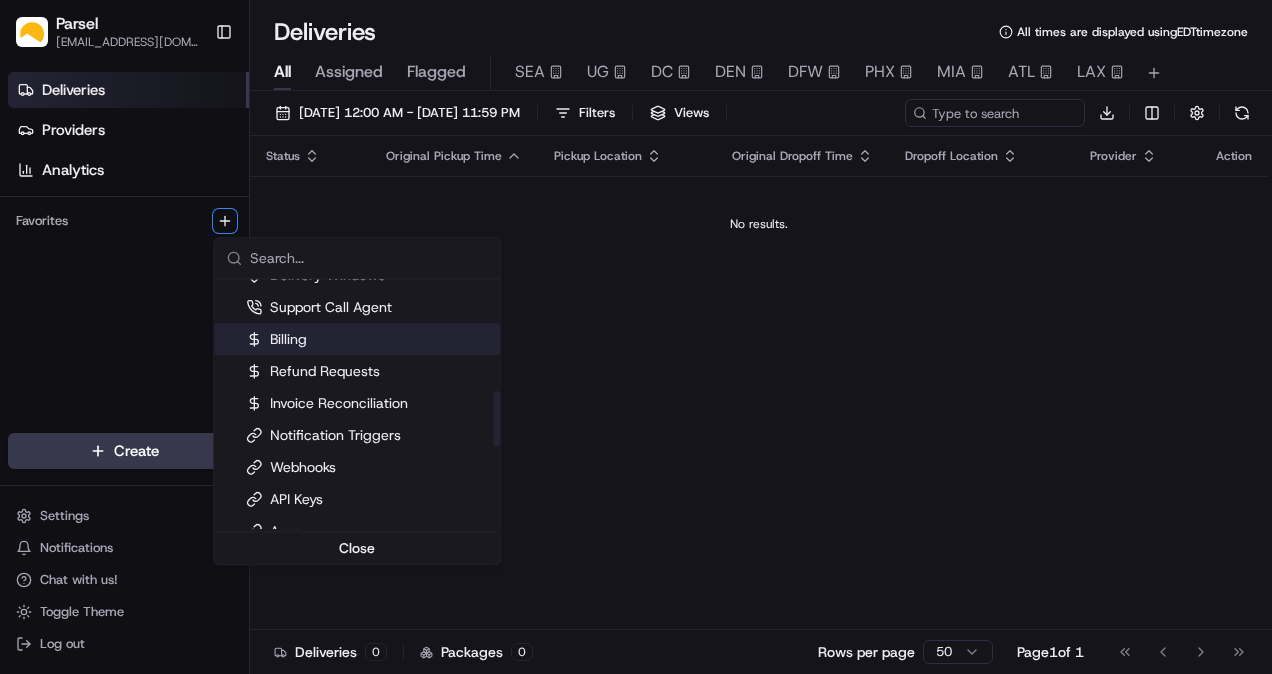 click on "Billing" at bounding box center (357, 339) 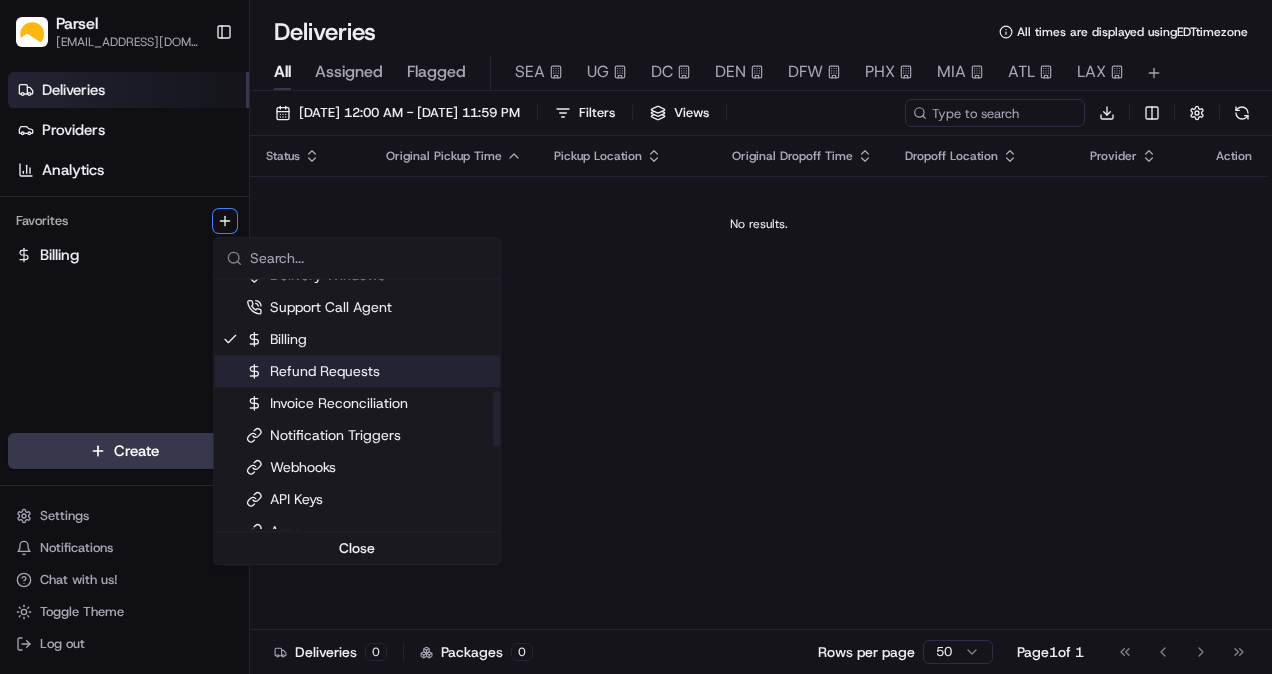 click on "Refund Requests" at bounding box center [313, 371] 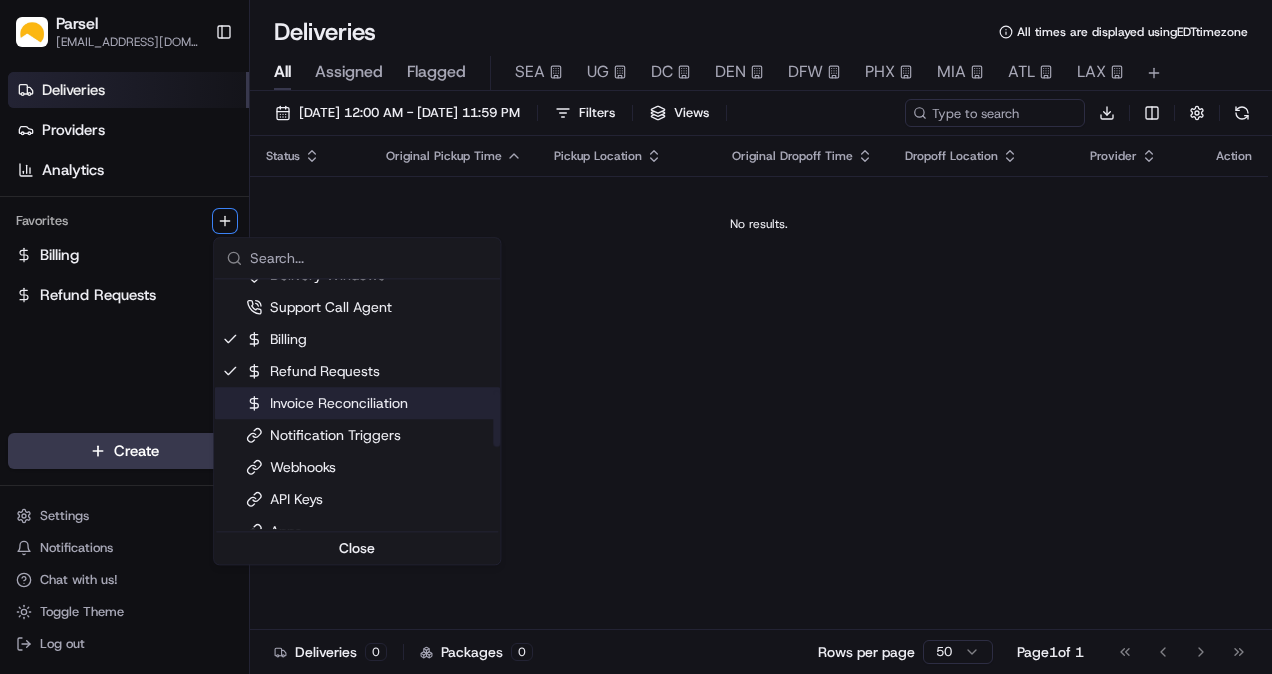 click on "Invoice Reconciliation" at bounding box center [327, 403] 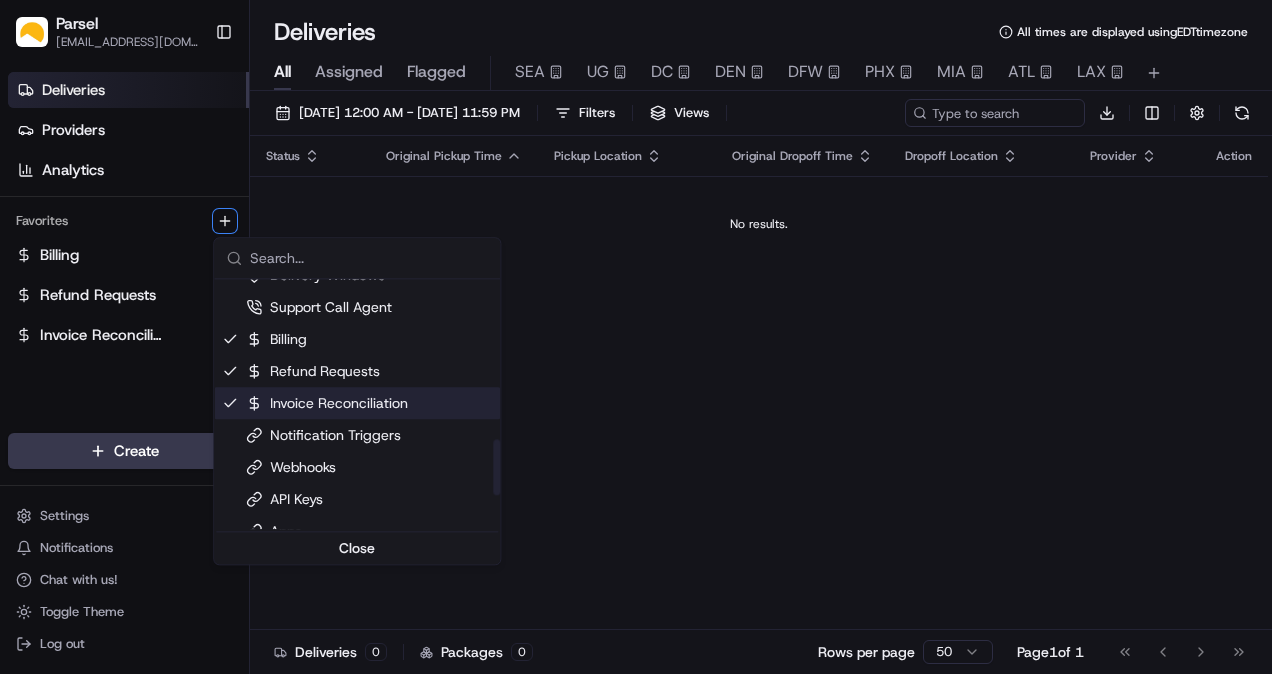 scroll, scrollTop: 870, scrollLeft: 0, axis: vertical 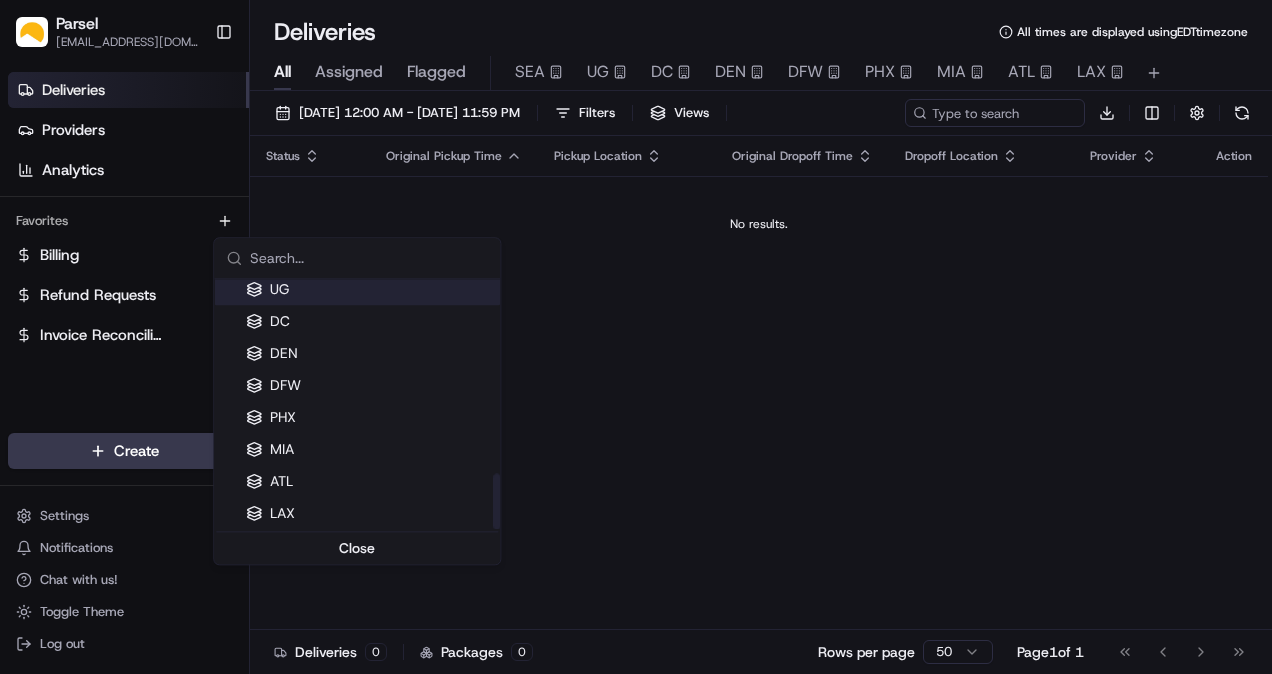 click on "Parsel [EMAIL_ADDRESS][PERSON_NAME][DOMAIN_NAME] Toggle Sidebar Deliveries Providers Analytics Favorites Billing Refund Requests Invoice Reconciliation Main Menu Members & Organization Organization Users Roles Preferences Customization Tracking Orchestration Automations Dispatch Strategy Locations Pickup Locations Dropoff Locations Billing Billing Refund Requests Integrations Notification Triggers Webhooks API Keys Request Logs Create Settings Notifications Chat with us! Toggle Theme Log out Deliveries All times are displayed using  EDT  timezone All Assigned Flagged SEA UG DC DEN DFW PHX MIA ATL LAX [DATE] 12:00 AM - [DATE] 11:59 PM Filters Views Download Status Original Pickup Time Pickup Location Original Dropoff Time Dropoff Location Provider Action No results. Deliveries 0 Packages 0 Rows per page 50 Page  1  of   1 Go to first page Go to previous page Go to next page Go to last page
Organization Users Roles Preferences Portal SEA" at bounding box center [636, 337] 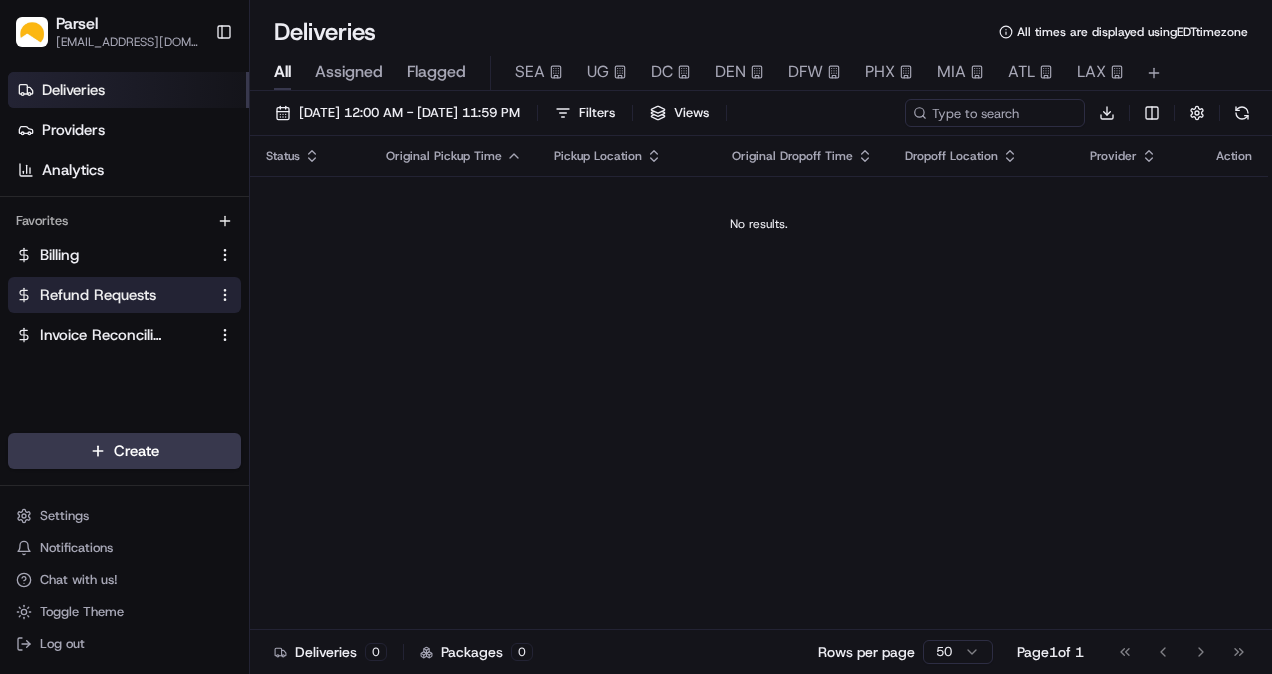 click on "Refund Requests" at bounding box center [98, 295] 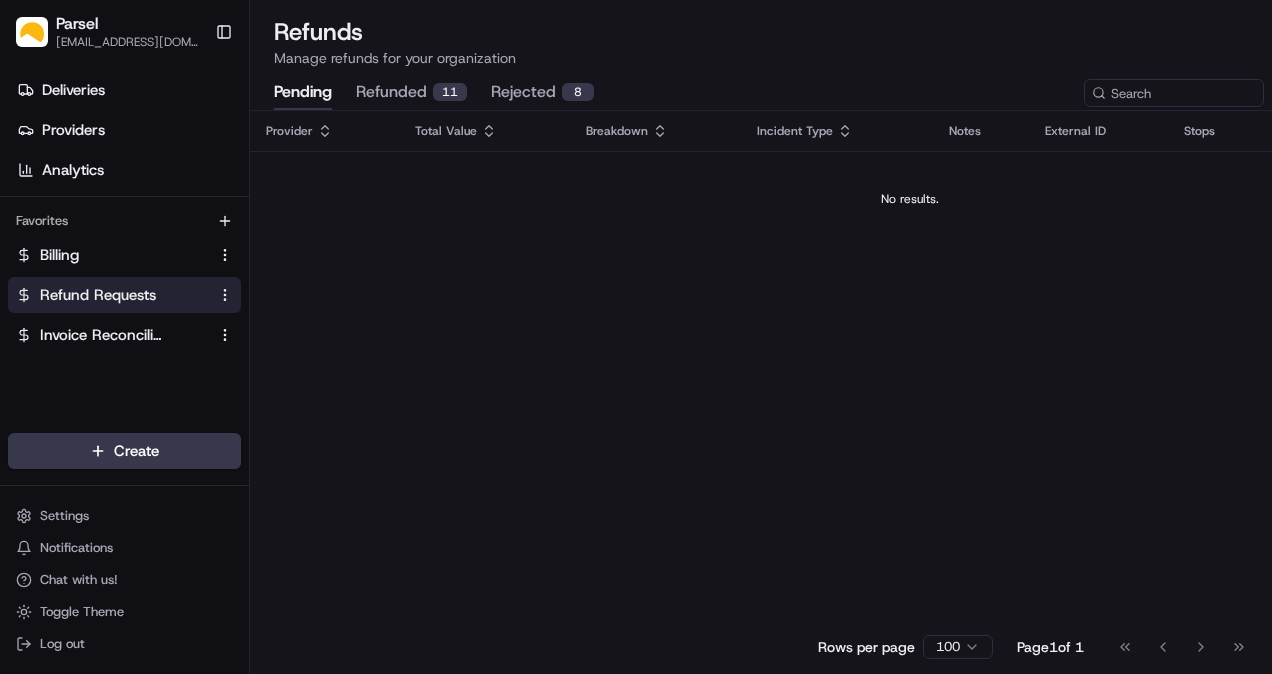 click on "refunded   11" at bounding box center [411, 93] 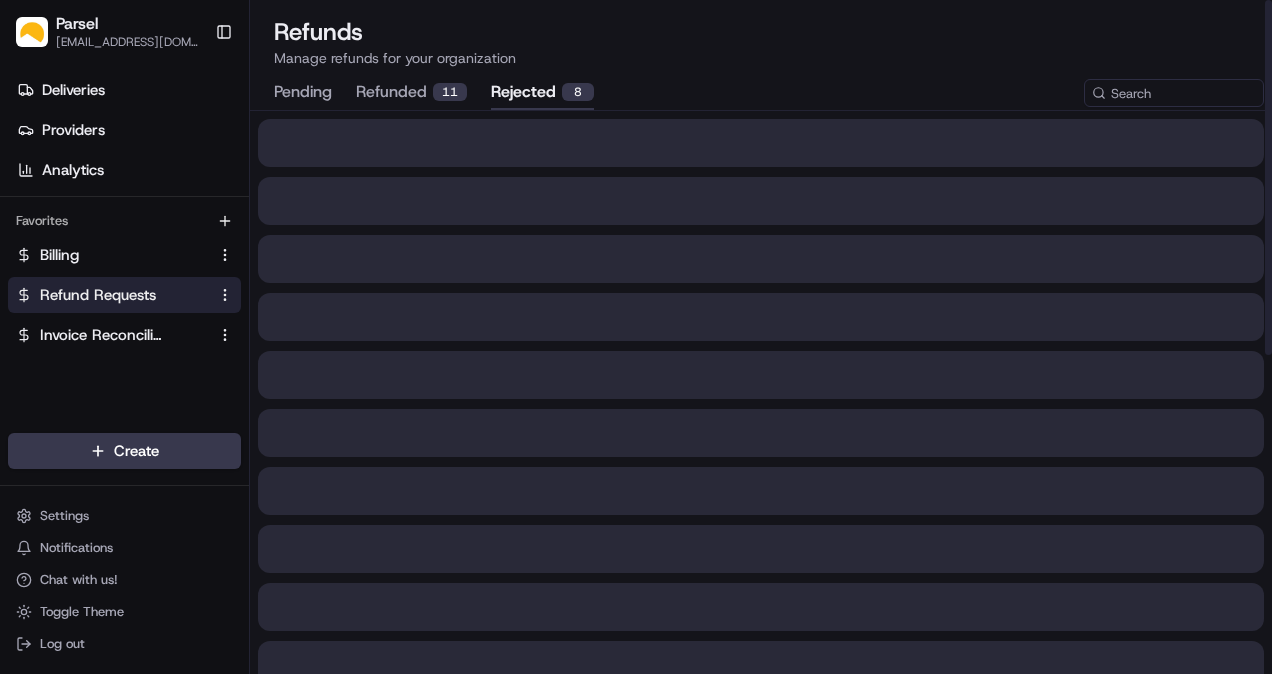 click on "rejected   8" at bounding box center [542, 93] 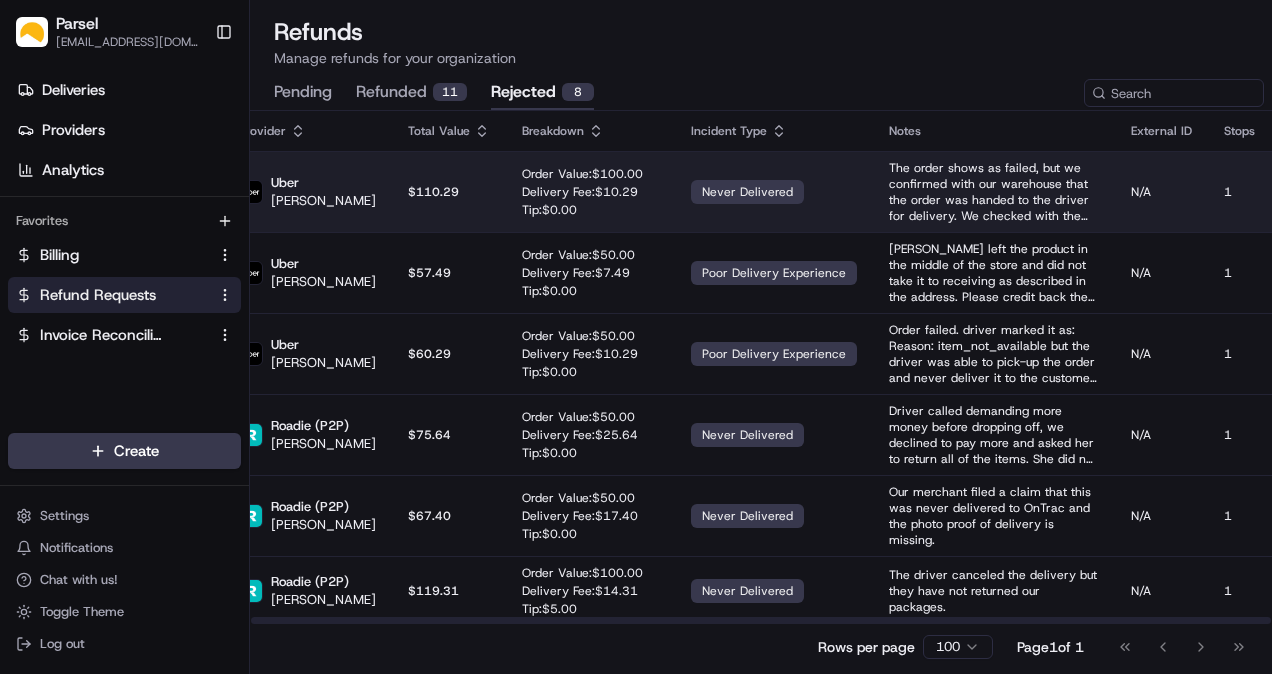 scroll, scrollTop: 0, scrollLeft: 0, axis: both 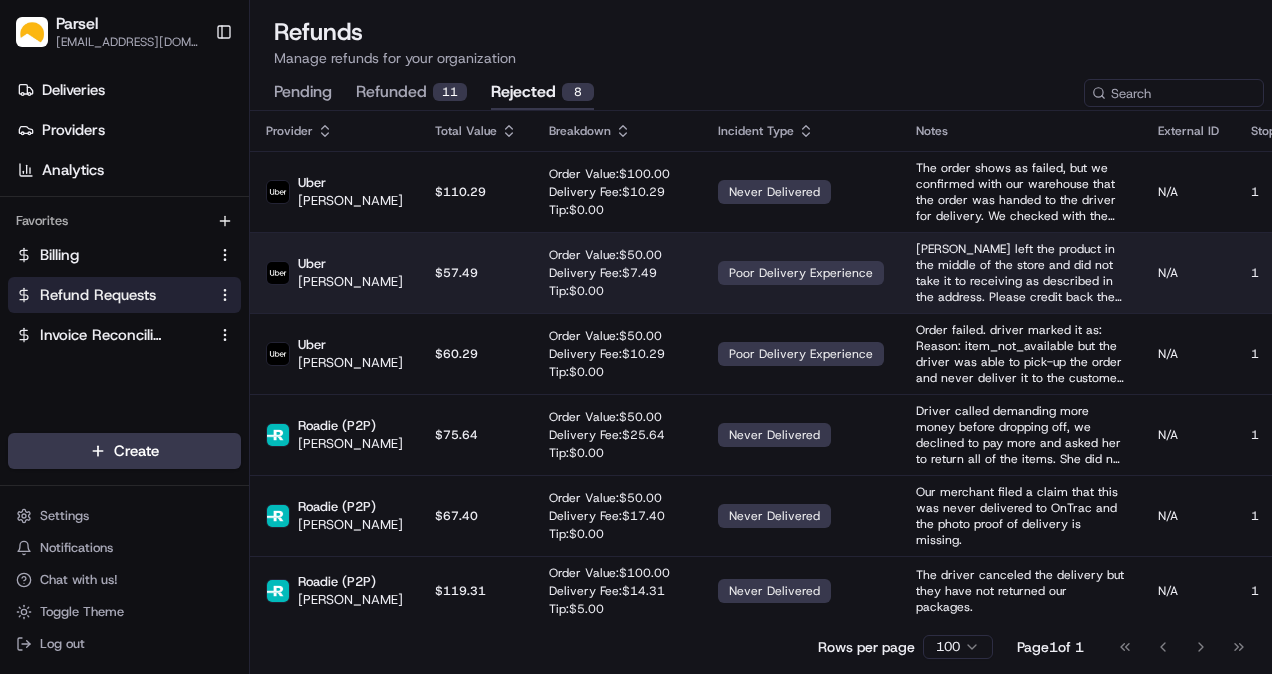 click on "[PERSON_NAME] left the product in the middle of the store and did not take it to receiving as described in the address. Please credit back the cost of the trip and cost of goods as this product was lost as a result of the drivers actions." at bounding box center [1021, 273] 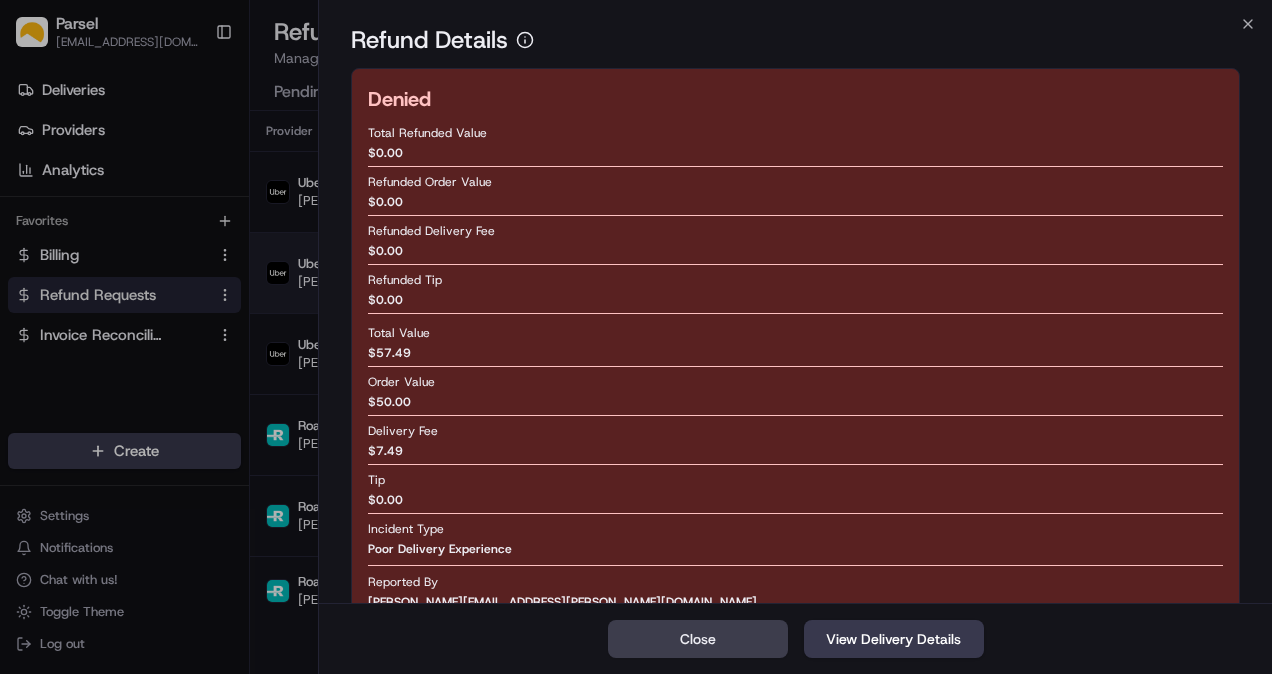 scroll, scrollTop: 201, scrollLeft: 0, axis: vertical 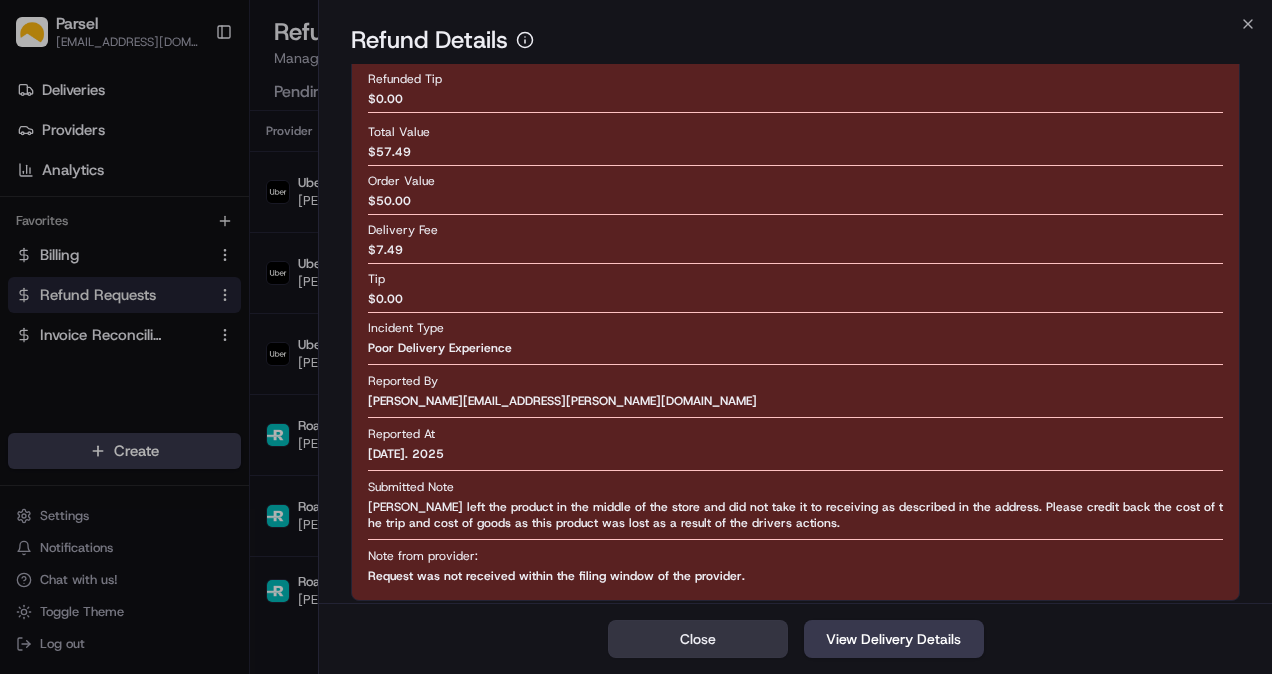 click on "Close" at bounding box center [698, 639] 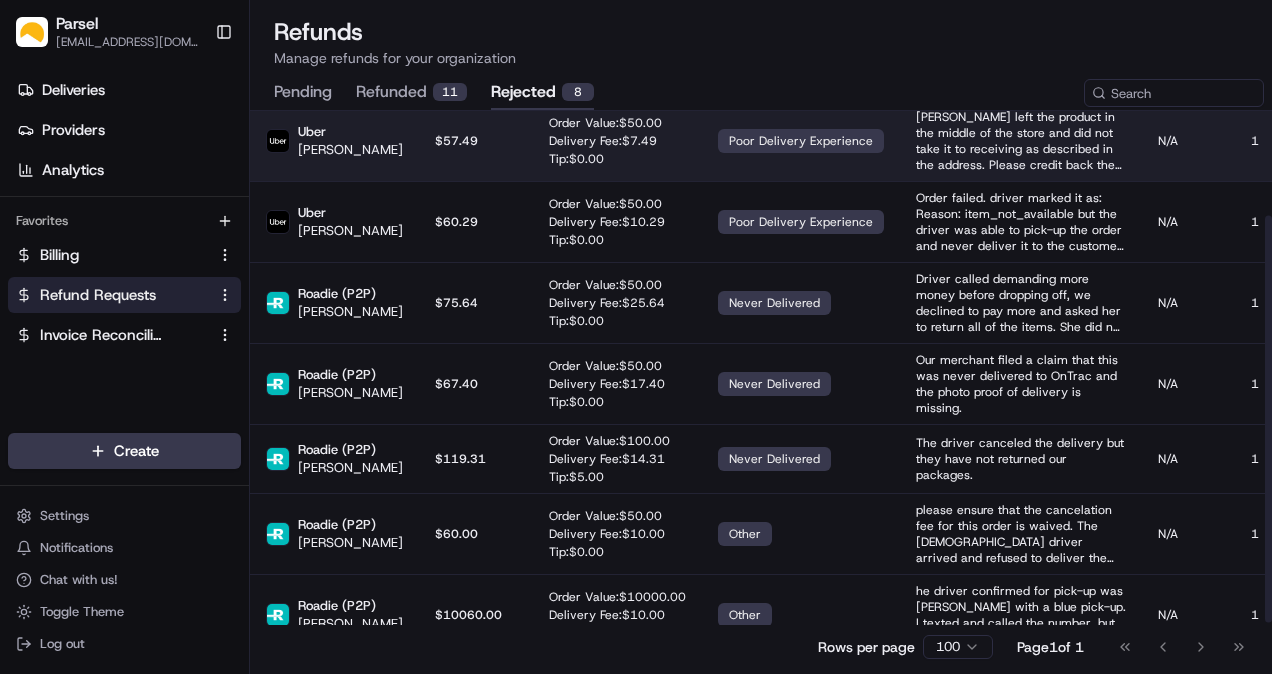scroll, scrollTop: 134, scrollLeft: 0, axis: vertical 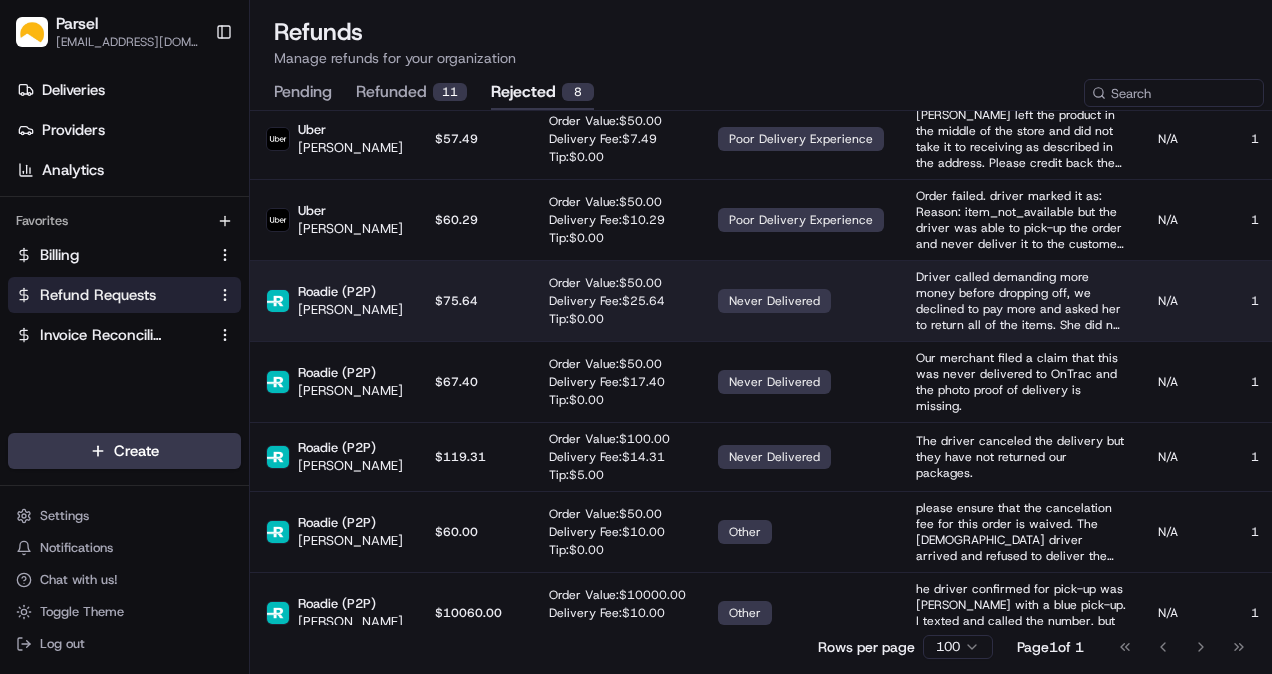 click on "Driver called demanding more money before dropping off, we declined to pay more and asked her to return all of the items. She did not return the merchandise, which was a $150 retail order for [PERSON_NAME]." at bounding box center [1021, 301] 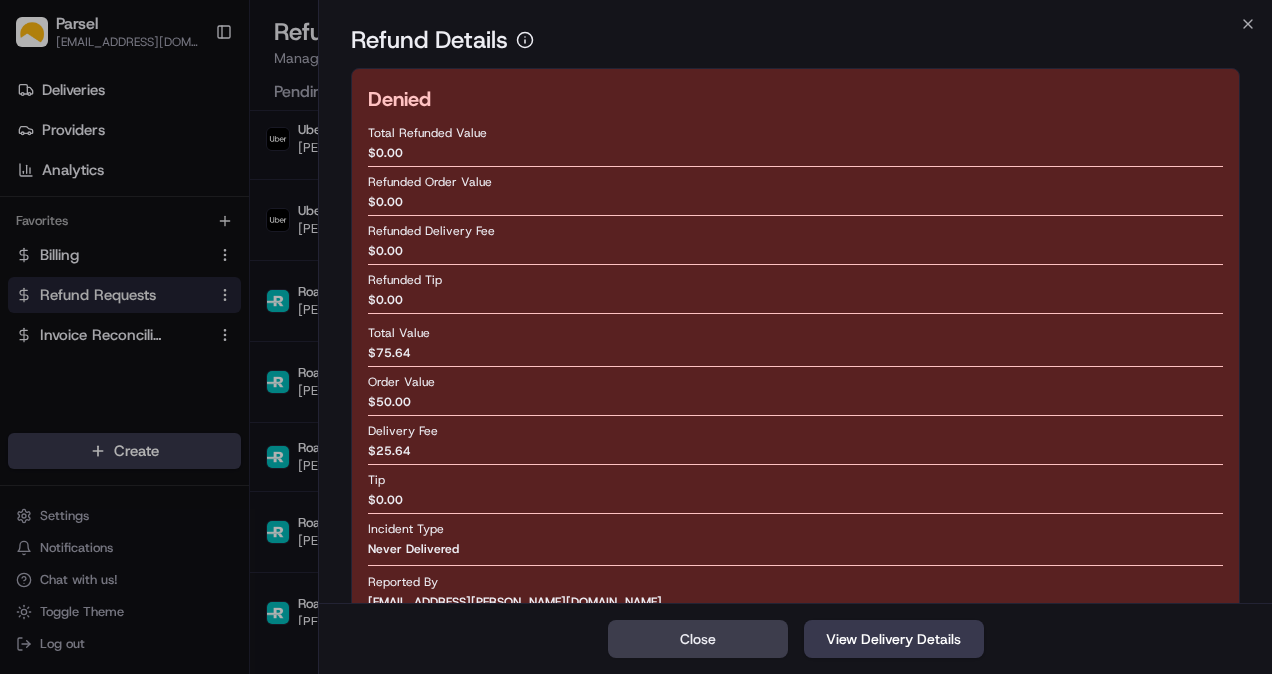 scroll, scrollTop: 201, scrollLeft: 0, axis: vertical 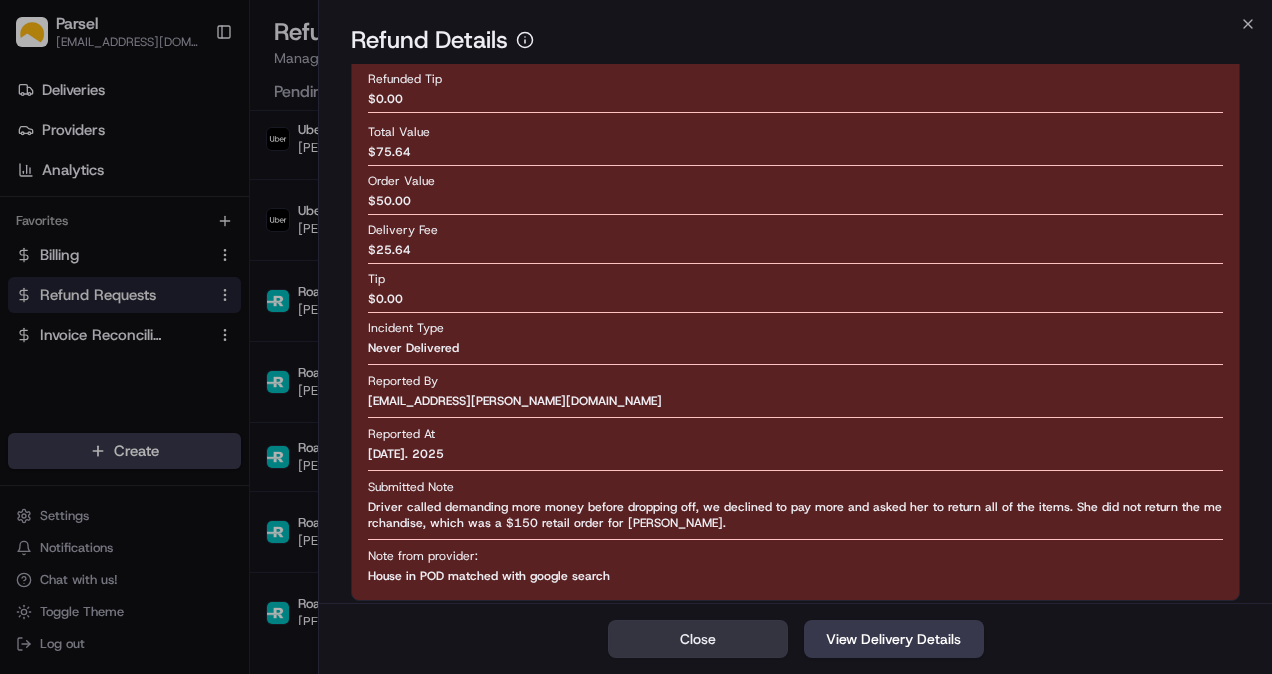 click on "Close" at bounding box center [698, 639] 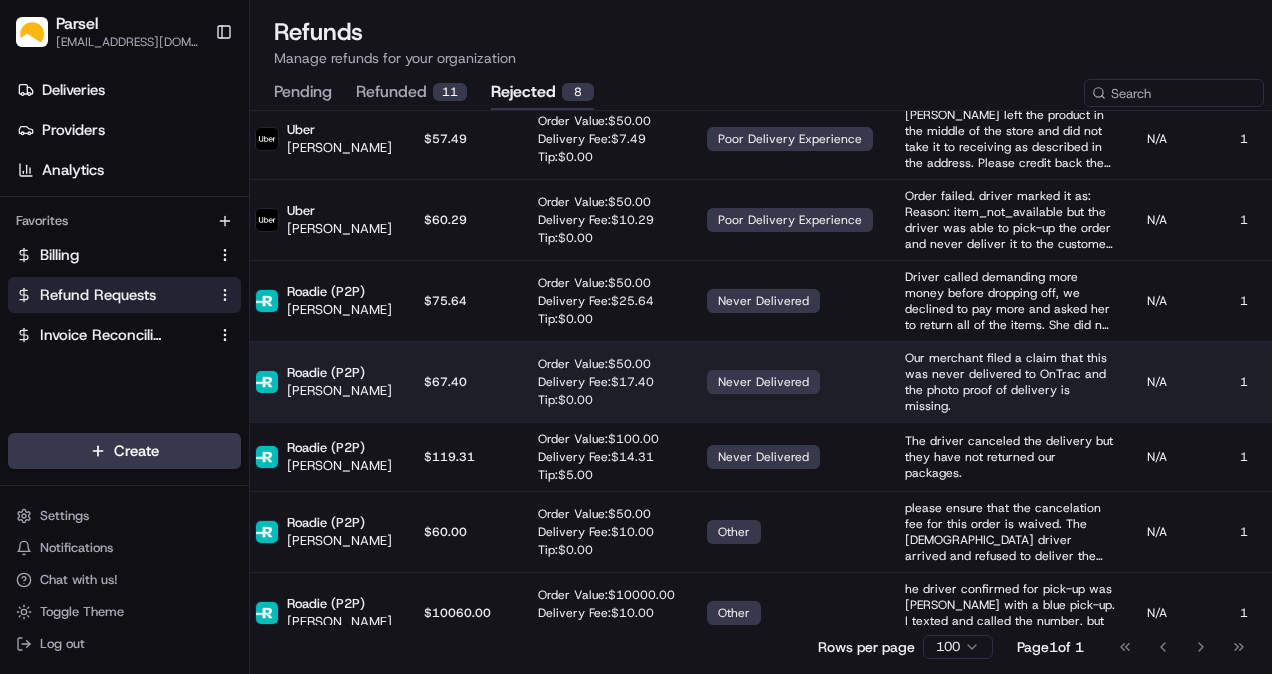 scroll, scrollTop: 0, scrollLeft: 11, axis: horizontal 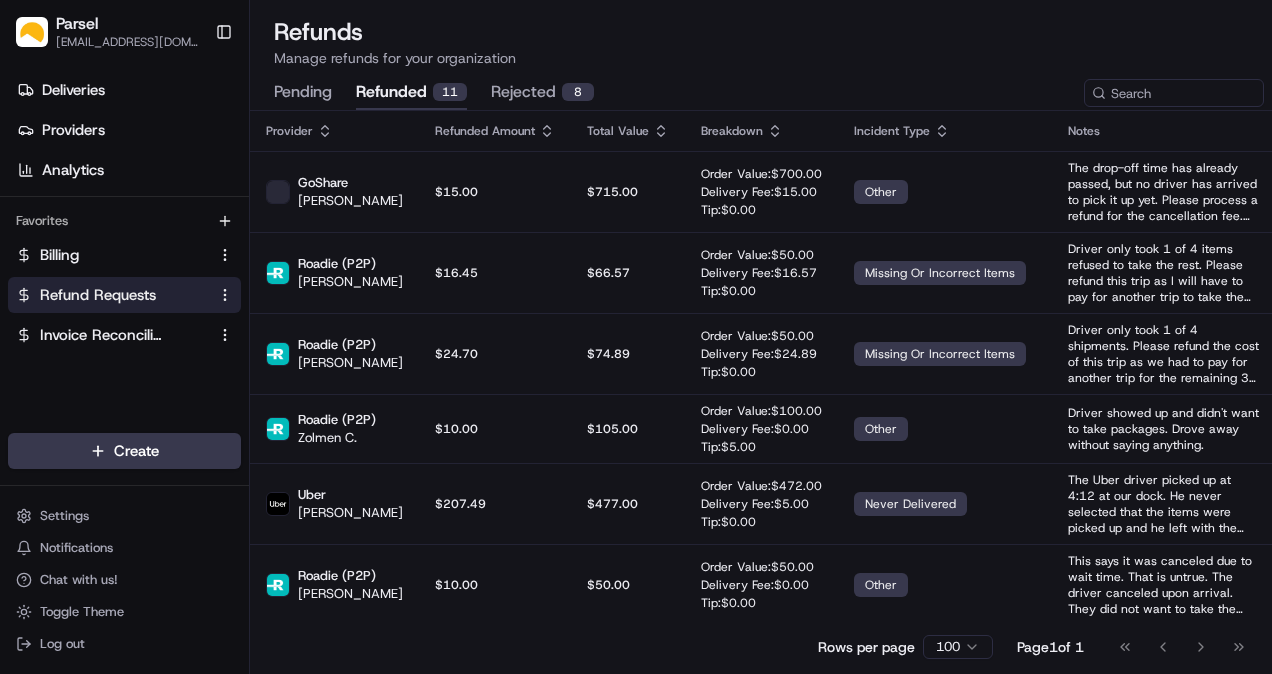 click on "refunded   11" at bounding box center (411, 93) 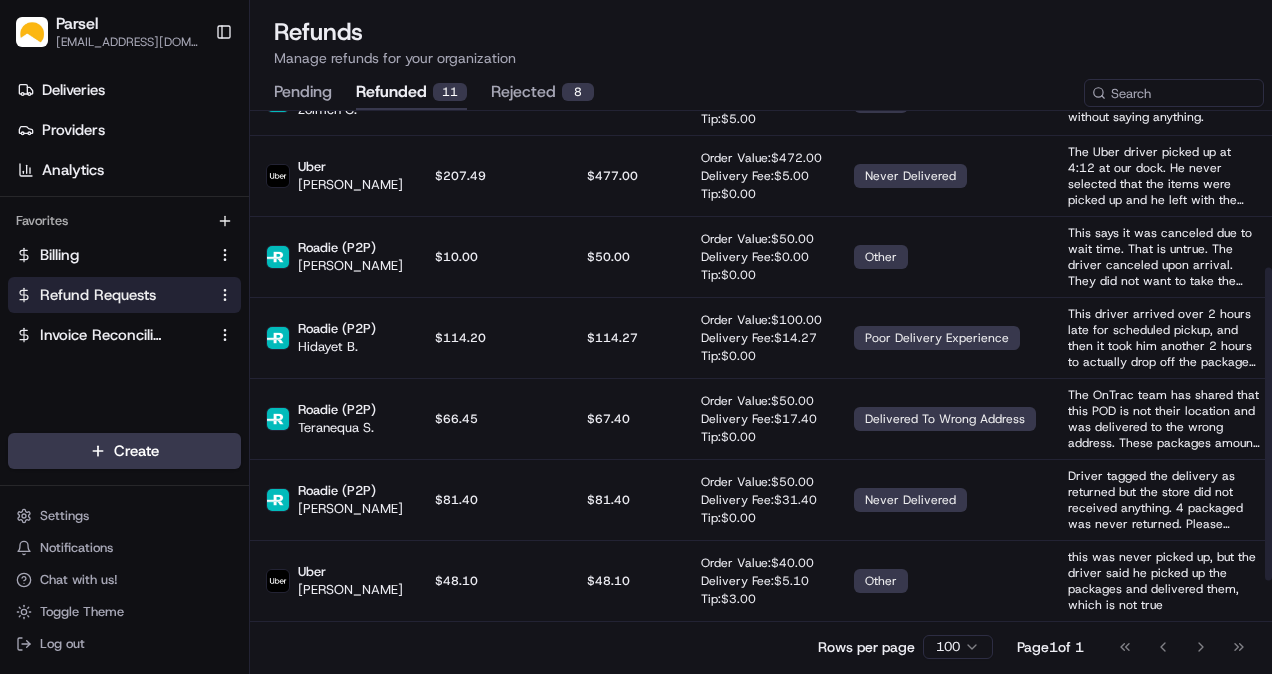 scroll, scrollTop: 0, scrollLeft: 0, axis: both 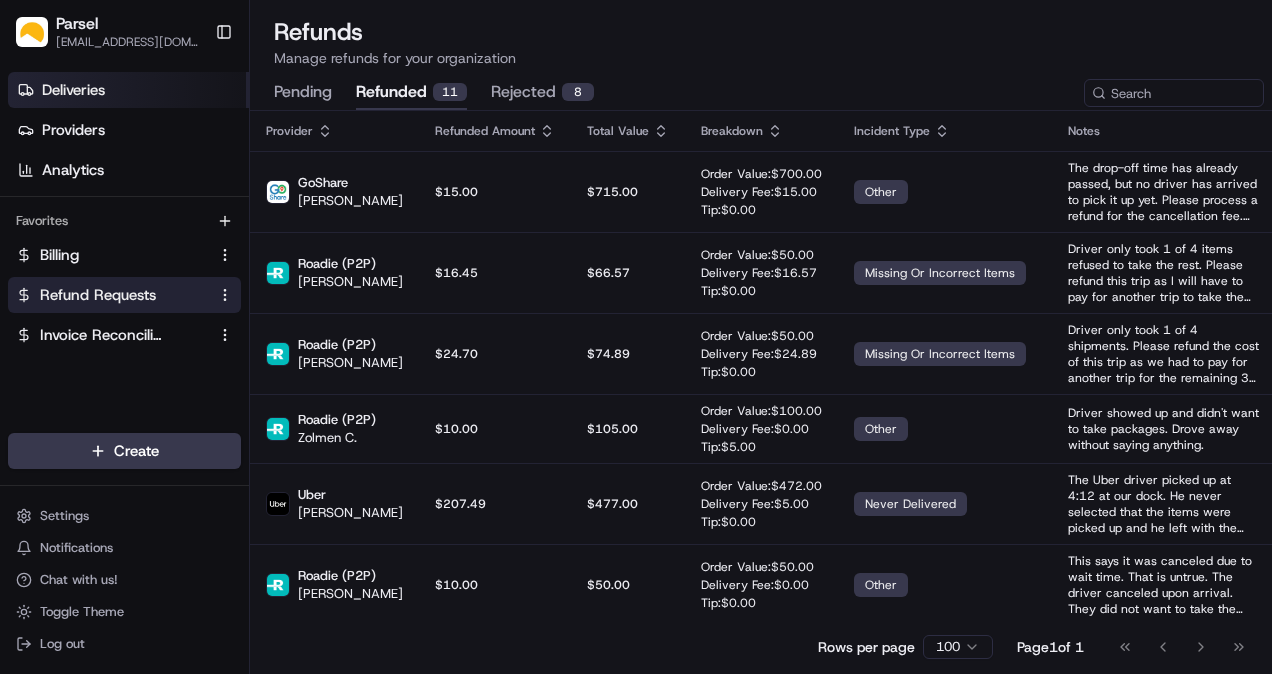 click on "Deliveries" at bounding box center [73, 90] 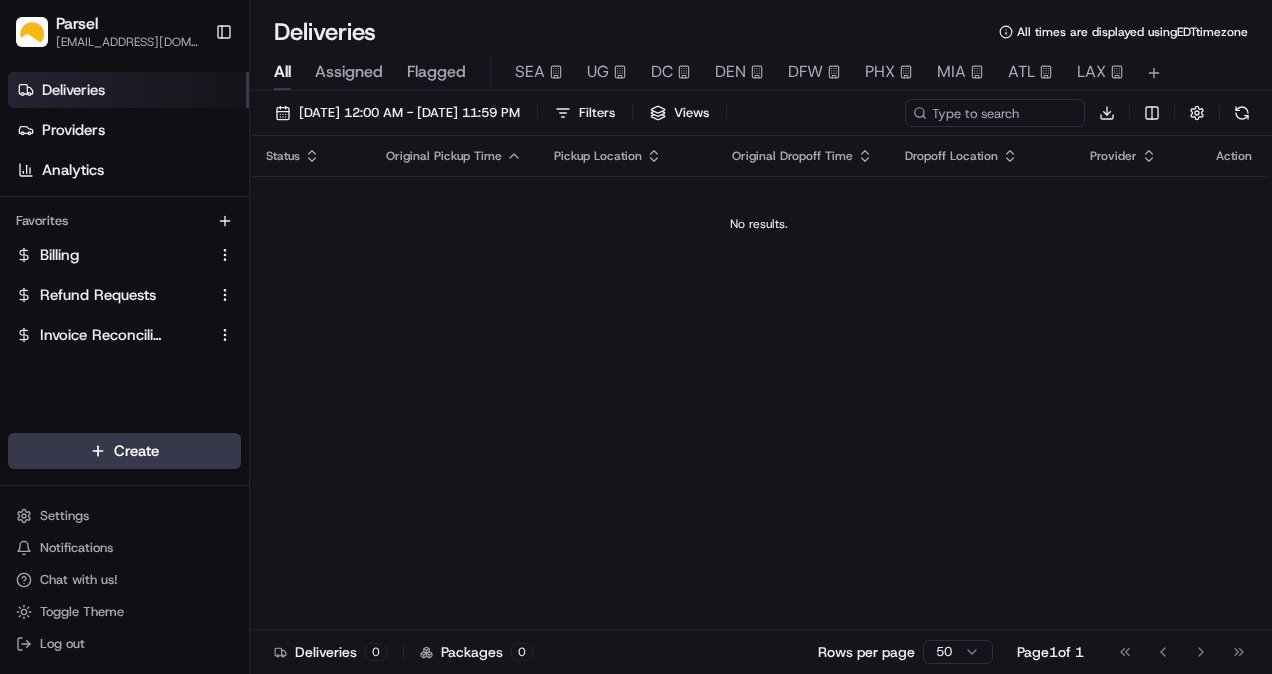 click on "Assigned" at bounding box center (349, 72) 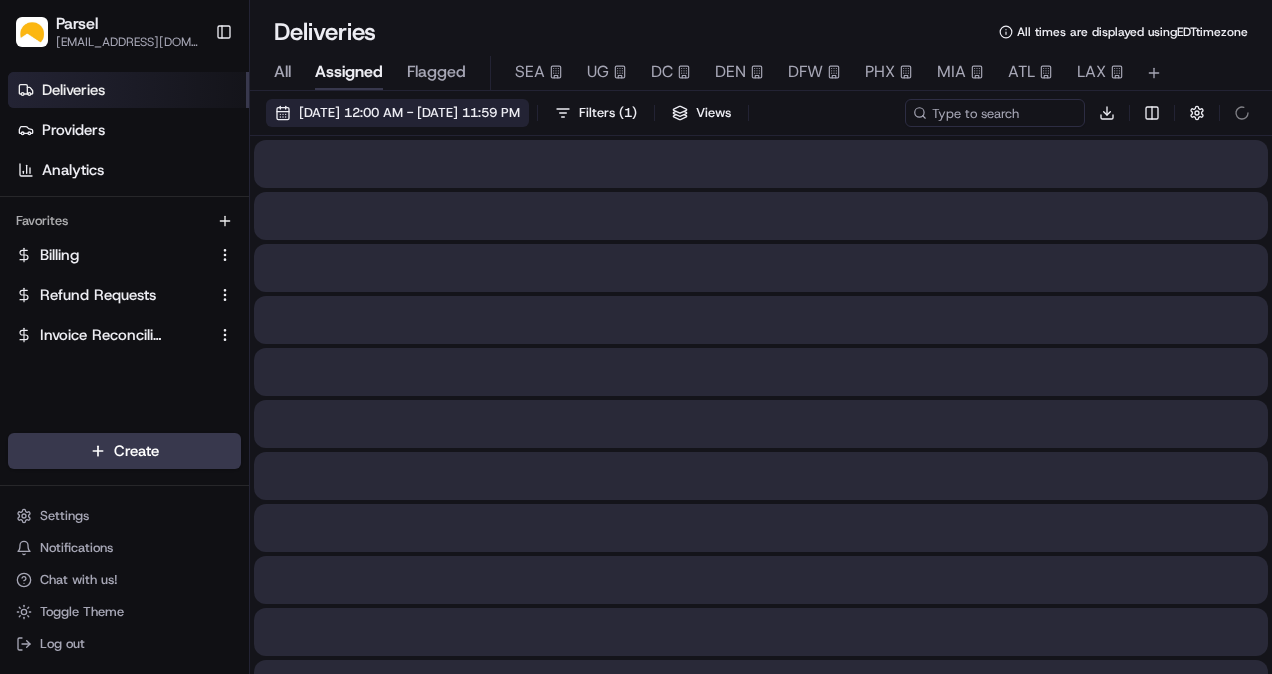 click on "[DATE] 12:00 AM - [DATE] 11:59 PM" at bounding box center (409, 113) 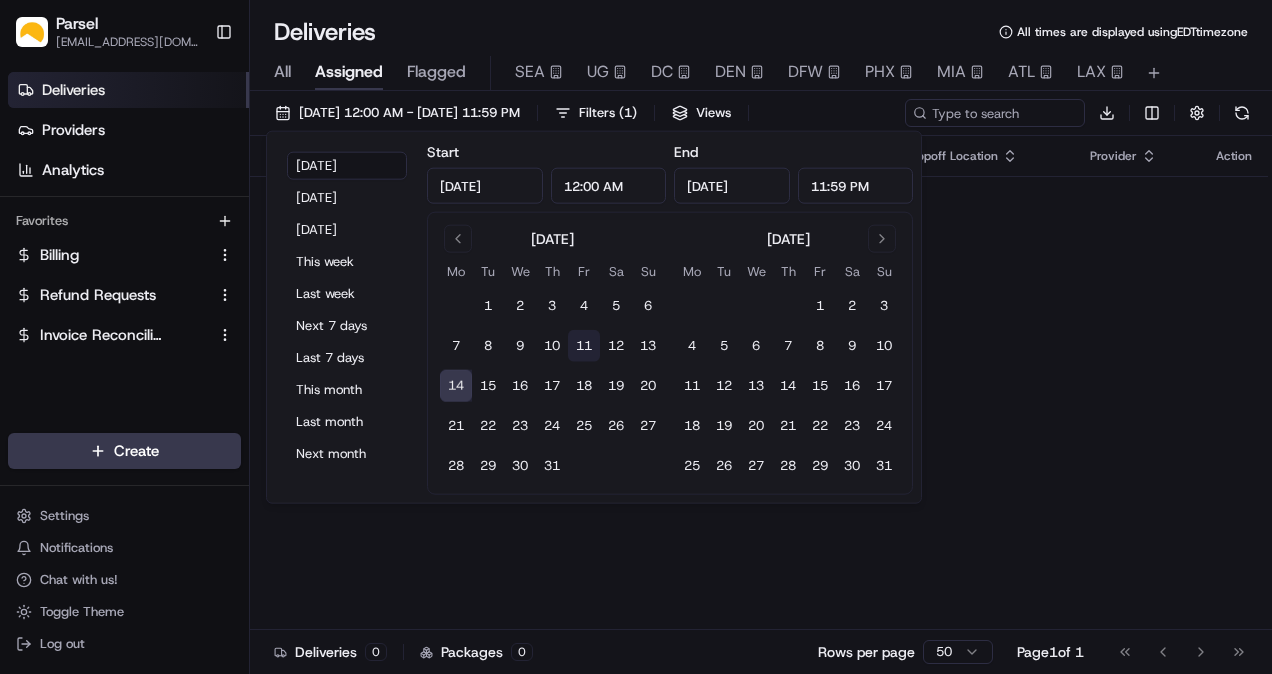 click on "11" at bounding box center (584, 346) 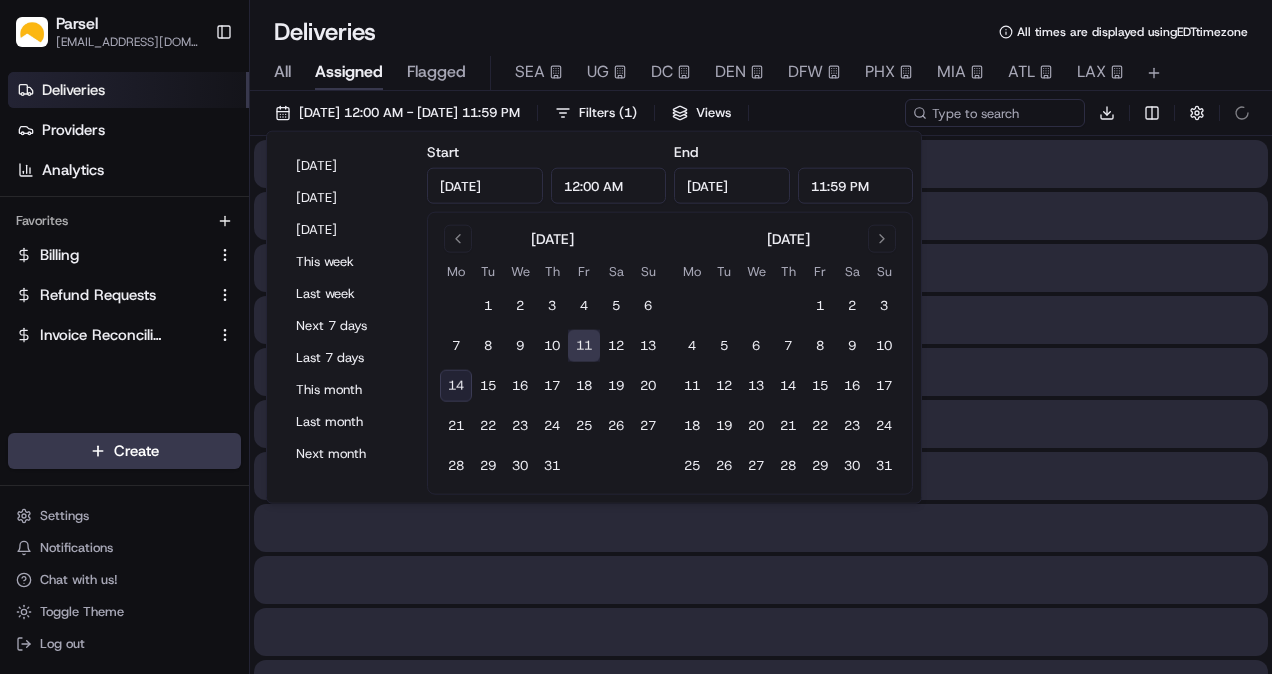 click on "11" at bounding box center (584, 346) 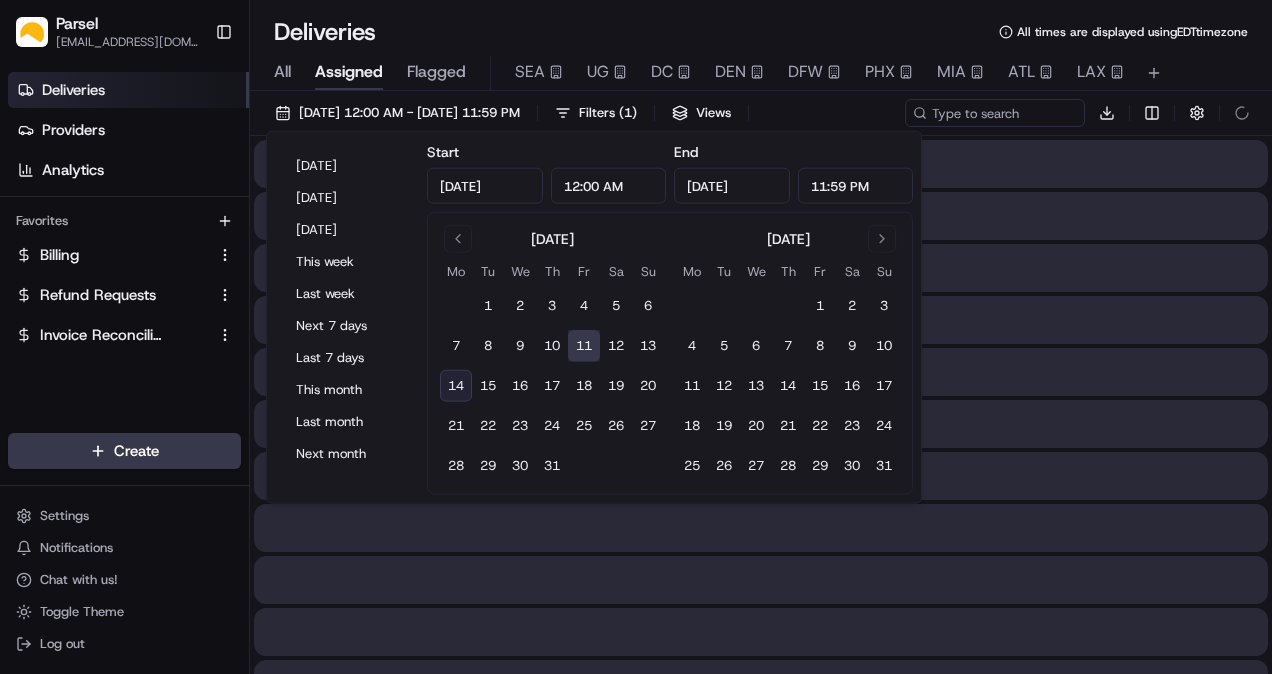 click on "Deliveries All times are displayed using  EDT  timezone All Assigned Flagged SEA UG DC DEN DFW PHX MIA ATL LAX [DATE] 12:00 AM - [DATE] 11:59 PM Filters ( 1 ) Views Download" at bounding box center [761, 337] 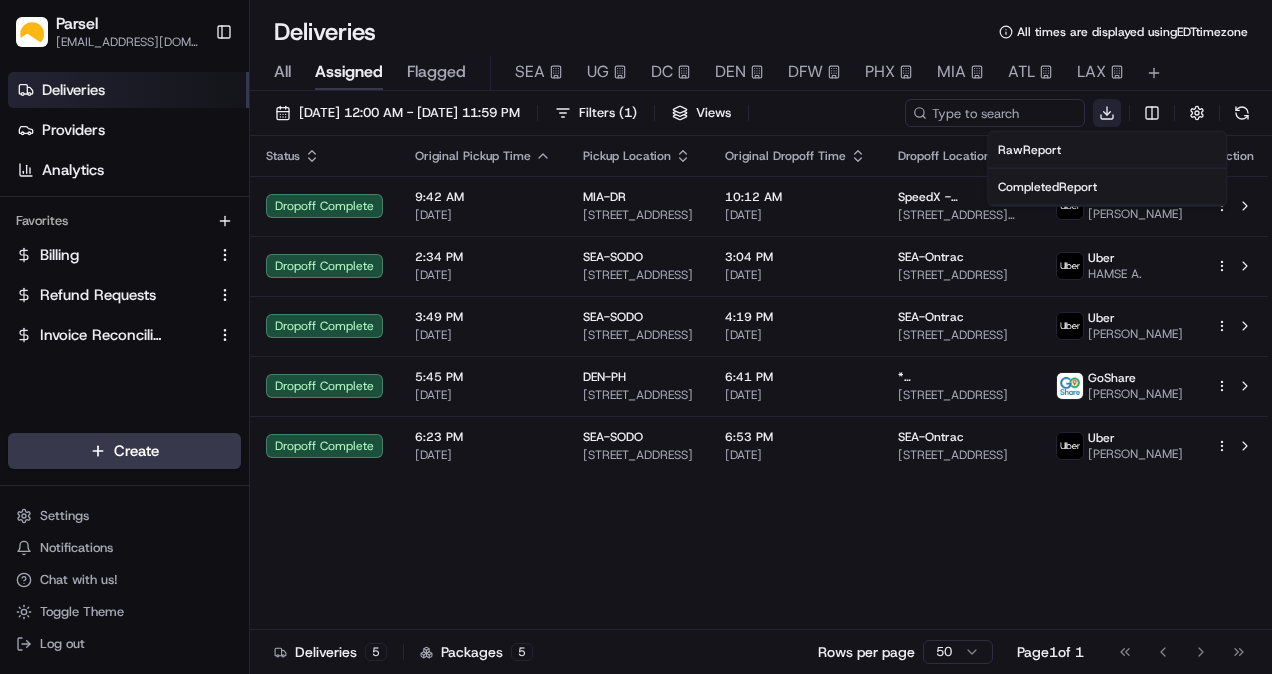 click on "Parsel [EMAIL_ADDRESS][PERSON_NAME][DOMAIN_NAME] Toggle Sidebar Deliveries Providers Analytics Favorites Billing Refund Requests Invoice Reconciliation Main Menu Members & Organization Organization Users Roles Preferences Customization Tracking Orchestration Automations Dispatch Strategy Locations Pickup Locations Dropoff Locations Billing Billing Refund Requests Integrations Notification Triggers Webhooks API Keys Request Logs Create Settings Notifications Chat with us! Toggle Theme Log out Deliveries All times are displayed using  EDT  timezone All Assigned Flagged SEA UG DC DEN DFW PHX MIA ATL LAX [DATE] 12:00 AM - [DATE] 11:59 PM Filters ( 1 ) Views Download Status Original Pickup Time Pickup Location Original Dropoff Time Dropoff Location Provider Action Dropoff Complete 9:42 AM [DATE] MIA-DR [STREET_ADDRESS] 10:12 AM [DATE] SpeedX - [MEDICAL_DATA] [STREET_ADDRESS][MEDICAL_DATA] Uber [PERSON_NAME] Dropoff Complete 2:34 PM [DATE] SEA-SODO 3:04 PM [DATE] Uber" at bounding box center (636, 337) 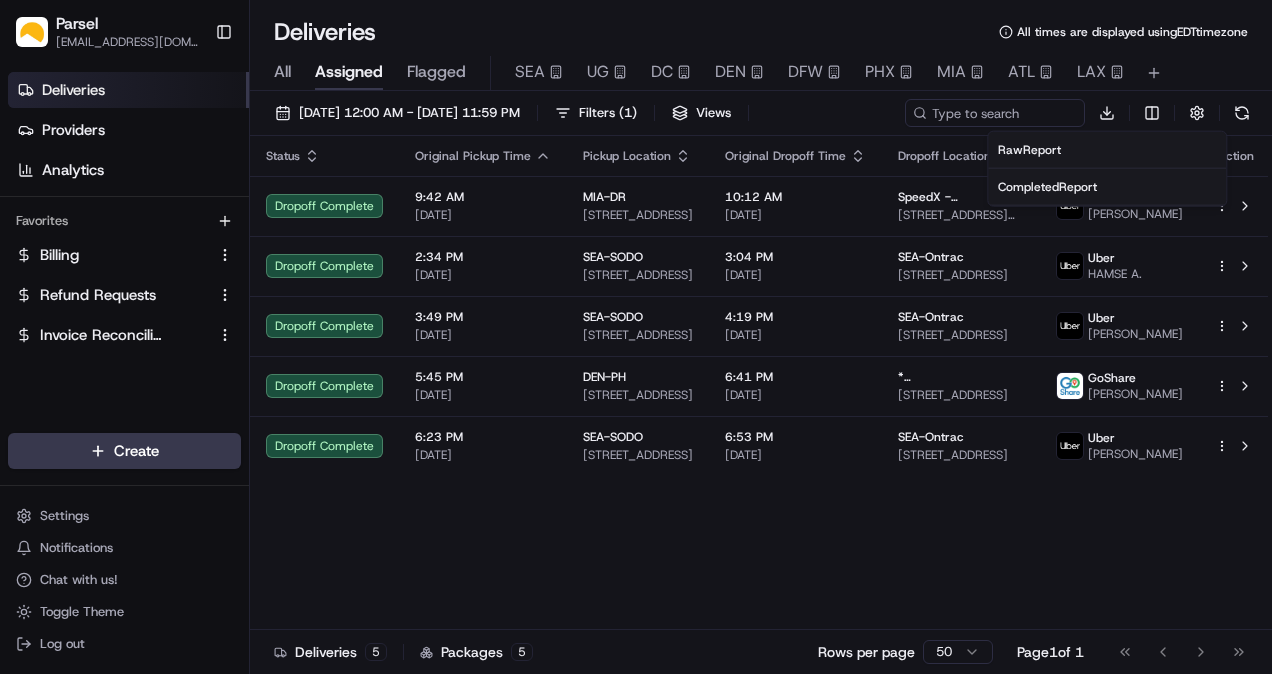 click on "Parsel [EMAIL_ADDRESS][PERSON_NAME][DOMAIN_NAME] Toggle Sidebar Deliveries Providers Analytics Favorites Billing Refund Requests Invoice Reconciliation Main Menu Members & Organization Organization Users Roles Preferences Customization Tracking Orchestration Automations Dispatch Strategy Locations Pickup Locations Dropoff Locations Billing Billing Refund Requests Integrations Notification Triggers Webhooks API Keys Request Logs Create Settings Notifications Chat with us! Toggle Theme Log out Deliveries All times are displayed using  EDT  timezone All Assigned Flagged SEA UG DC DEN DFW PHX MIA ATL LAX [DATE] 12:00 AM - [DATE] 11:59 PM Filters ( 1 ) Views Download Status Original Pickup Time Pickup Location Original Dropoff Time Dropoff Location Provider Action Dropoff Complete 9:42 AM [DATE] MIA-DR [STREET_ADDRESS] 10:12 AM [DATE] SpeedX - [MEDICAL_DATA] [STREET_ADDRESS][MEDICAL_DATA] Uber [PERSON_NAME] Dropoff Complete 2:34 PM [DATE] SEA-SODO 3:04 PM [DATE] Uber" at bounding box center (636, 337) 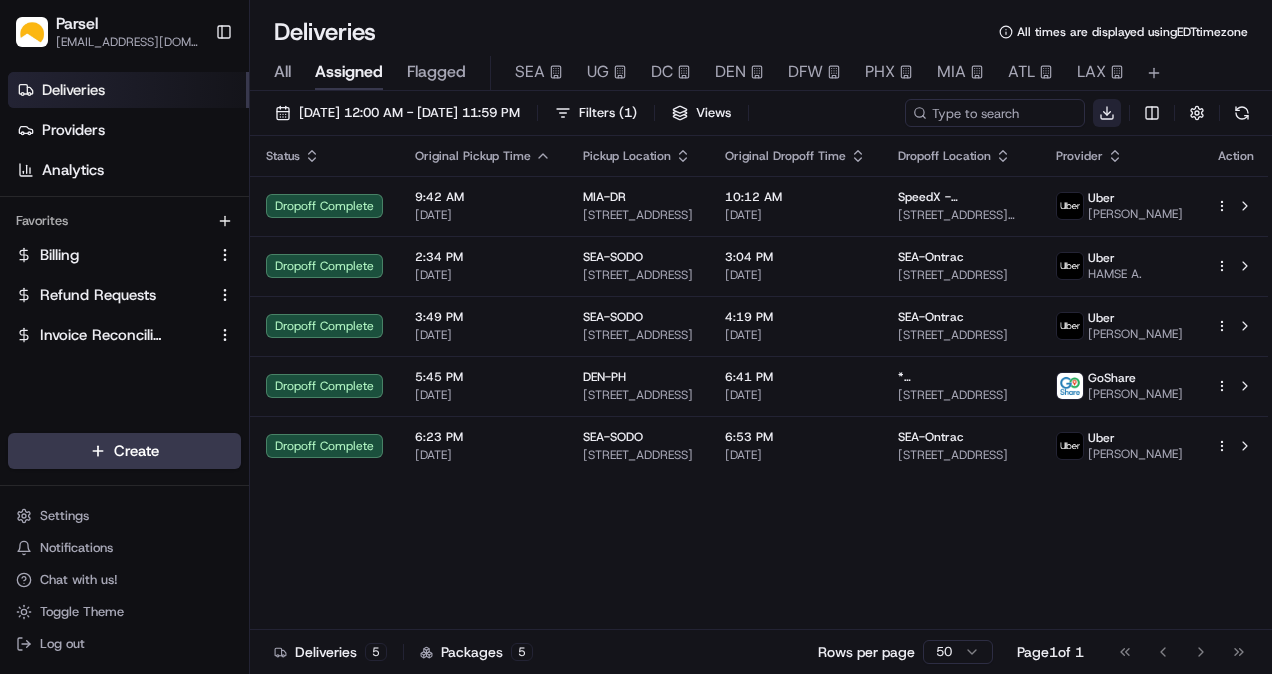 click on "Parsel [EMAIL_ADDRESS][PERSON_NAME][DOMAIN_NAME] Toggle Sidebar Deliveries Providers Analytics Favorites Billing Refund Requests Invoice Reconciliation Main Menu Members & Organization Organization Users Roles Preferences Customization Tracking Orchestration Automations Dispatch Strategy Locations Pickup Locations Dropoff Locations Billing Billing Refund Requests Integrations Notification Triggers Webhooks API Keys Request Logs Create Settings Notifications Chat with us! Toggle Theme Log out Deliveries All times are displayed using  EDT  timezone All Assigned Flagged SEA UG DC DEN DFW PHX MIA ATL LAX [DATE] 12:00 AM - [DATE] 11:59 PM Filters ( 1 ) Views Download Status Original Pickup Time Pickup Location Original Dropoff Time Dropoff Location Provider Action Dropoff Complete 9:42 AM [DATE] MIA-DR [STREET_ADDRESS] 10:12 AM [DATE] SpeedX - [MEDICAL_DATA] [STREET_ADDRESS][MEDICAL_DATA] Uber [PERSON_NAME] Dropoff Complete 2:34 PM [DATE] SEA-SODO 3:04 PM [DATE] Uber" at bounding box center [636, 337] 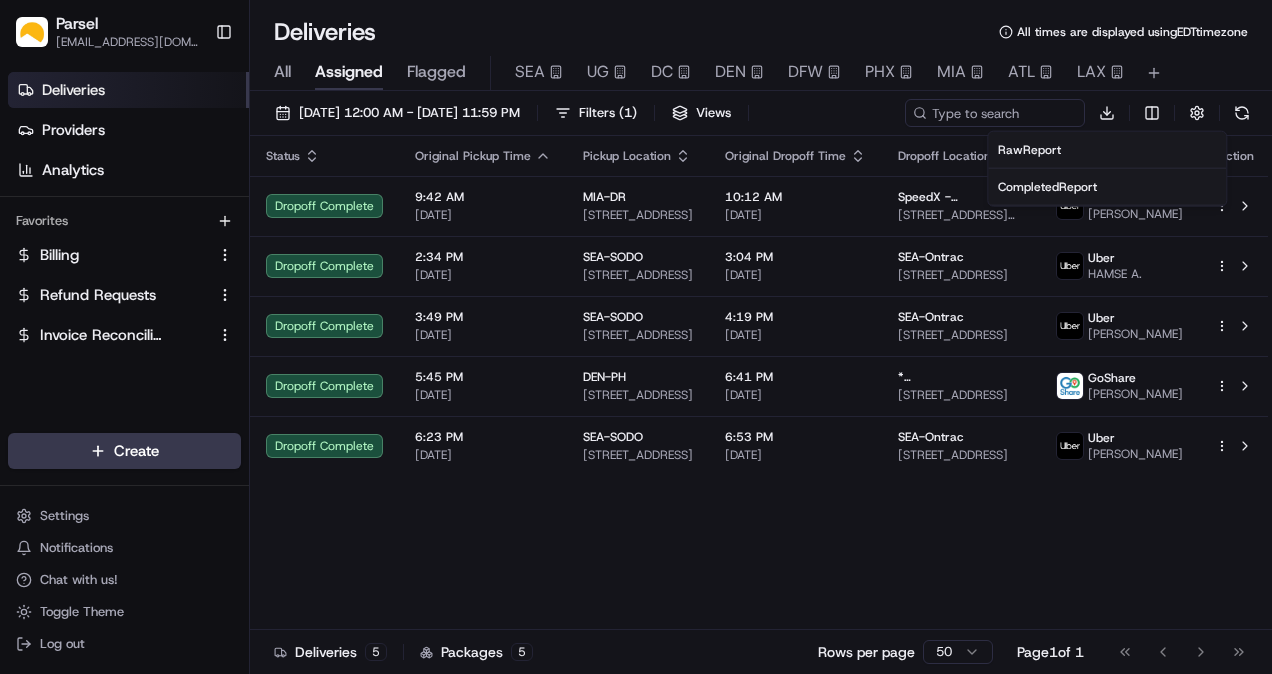 click on "Parsel [EMAIL_ADDRESS][PERSON_NAME][DOMAIN_NAME] Toggle Sidebar Deliveries Providers Analytics Favorites Billing Refund Requests Invoice Reconciliation Main Menu Members & Organization Organization Users Roles Preferences Customization Tracking Orchestration Automations Dispatch Strategy Locations Pickup Locations Dropoff Locations Billing Billing Refund Requests Integrations Notification Triggers Webhooks API Keys Request Logs Create Settings Notifications Chat with us! Toggle Theme Log out Deliveries All times are displayed using  EDT  timezone All Assigned Flagged SEA UG DC DEN DFW PHX MIA ATL LAX [DATE] 12:00 AM - [DATE] 11:59 PM Filters ( 1 ) Views Download Status Original Pickup Time Pickup Location Original Dropoff Time Dropoff Location Provider Action Dropoff Complete 9:42 AM [DATE] MIA-DR [STREET_ADDRESS] 10:12 AM [DATE] SpeedX - [MEDICAL_DATA] [STREET_ADDRESS][MEDICAL_DATA] Uber [PERSON_NAME] Dropoff Complete 2:34 PM [DATE] SEA-SODO 3:04 PM [DATE] Uber" at bounding box center [636, 337] 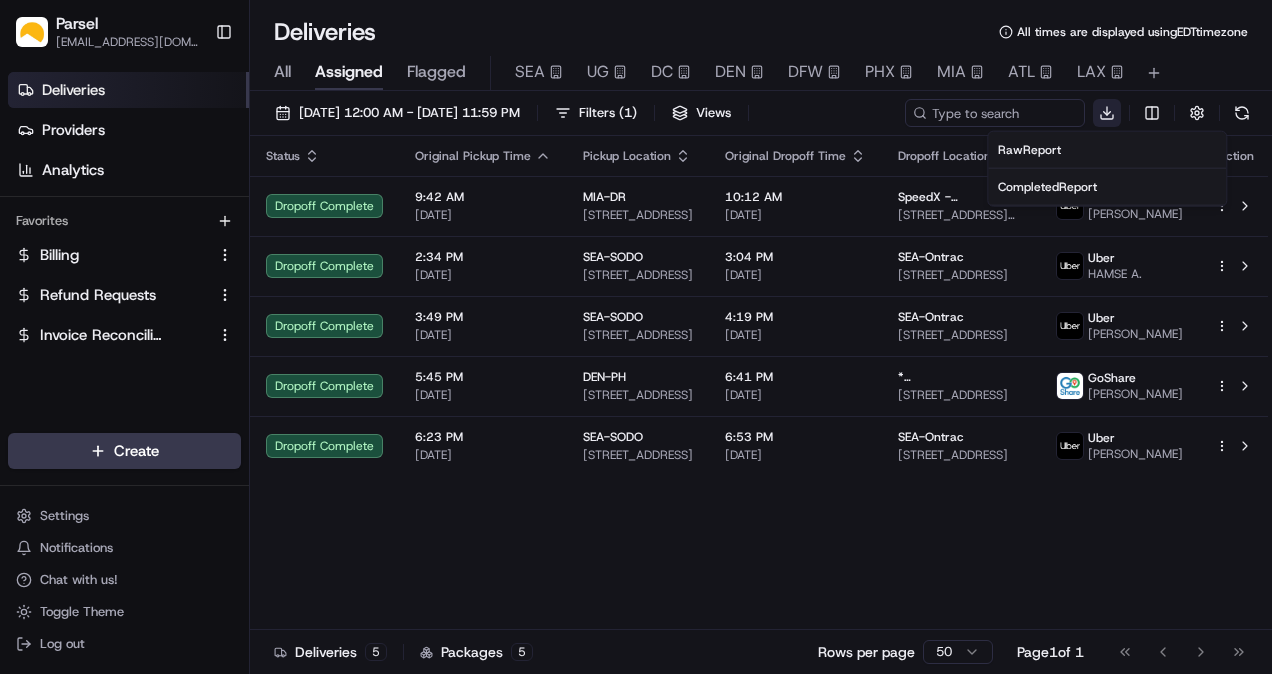 click on "Parsel [EMAIL_ADDRESS][PERSON_NAME][DOMAIN_NAME] Toggle Sidebar Deliveries Providers Analytics Favorites Billing Refund Requests Invoice Reconciliation Main Menu Members & Organization Organization Users Roles Preferences Customization Tracking Orchestration Automations Dispatch Strategy Locations Pickup Locations Dropoff Locations Billing Billing Refund Requests Integrations Notification Triggers Webhooks API Keys Request Logs Create Settings Notifications Chat with us! Toggle Theme Log out Deliveries All times are displayed using  EDT  timezone All Assigned Flagged SEA UG DC DEN DFW PHX MIA ATL LAX [DATE] 12:00 AM - [DATE] 11:59 PM Filters ( 1 ) Views Download Status Original Pickup Time Pickup Location Original Dropoff Time Dropoff Location Provider Action Dropoff Complete 9:42 AM [DATE] MIA-DR [STREET_ADDRESS] 10:12 AM [DATE] SpeedX - [MEDICAL_DATA] [STREET_ADDRESS][MEDICAL_DATA] Uber [PERSON_NAME] Dropoff Complete 2:34 PM [DATE] SEA-SODO 3:04 PM [DATE] Uber" at bounding box center [636, 337] 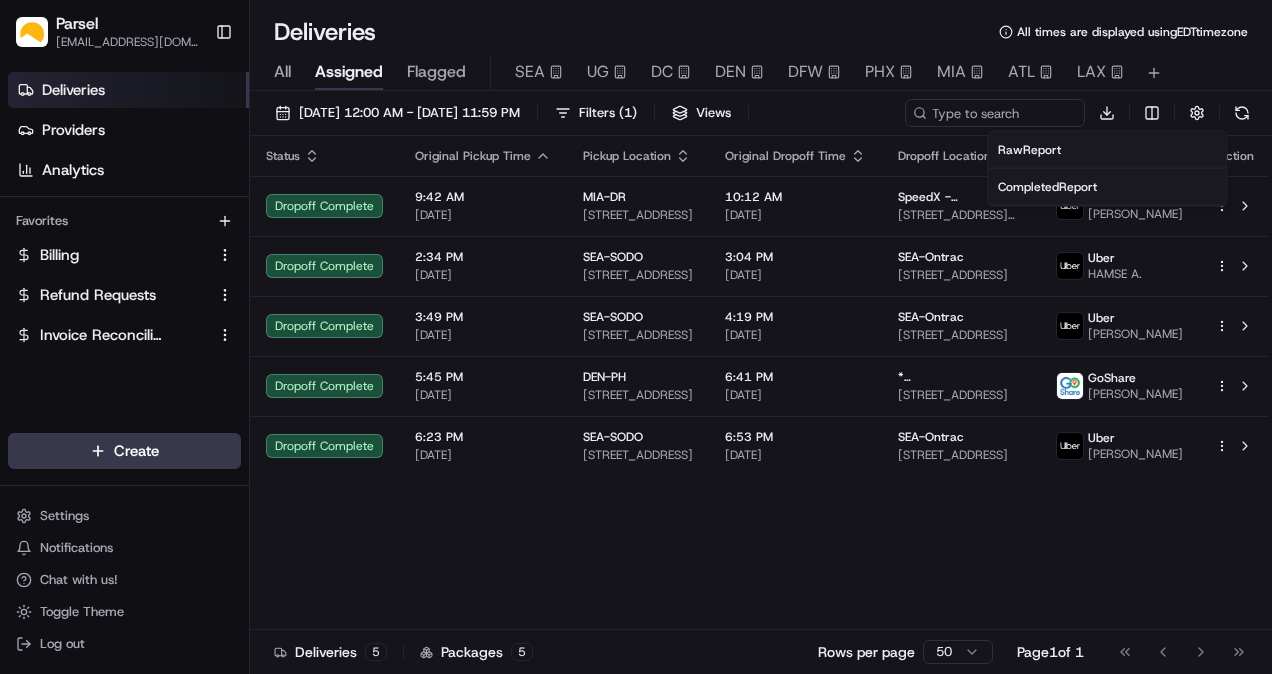 click on "Completed  Report" at bounding box center (1047, 187) 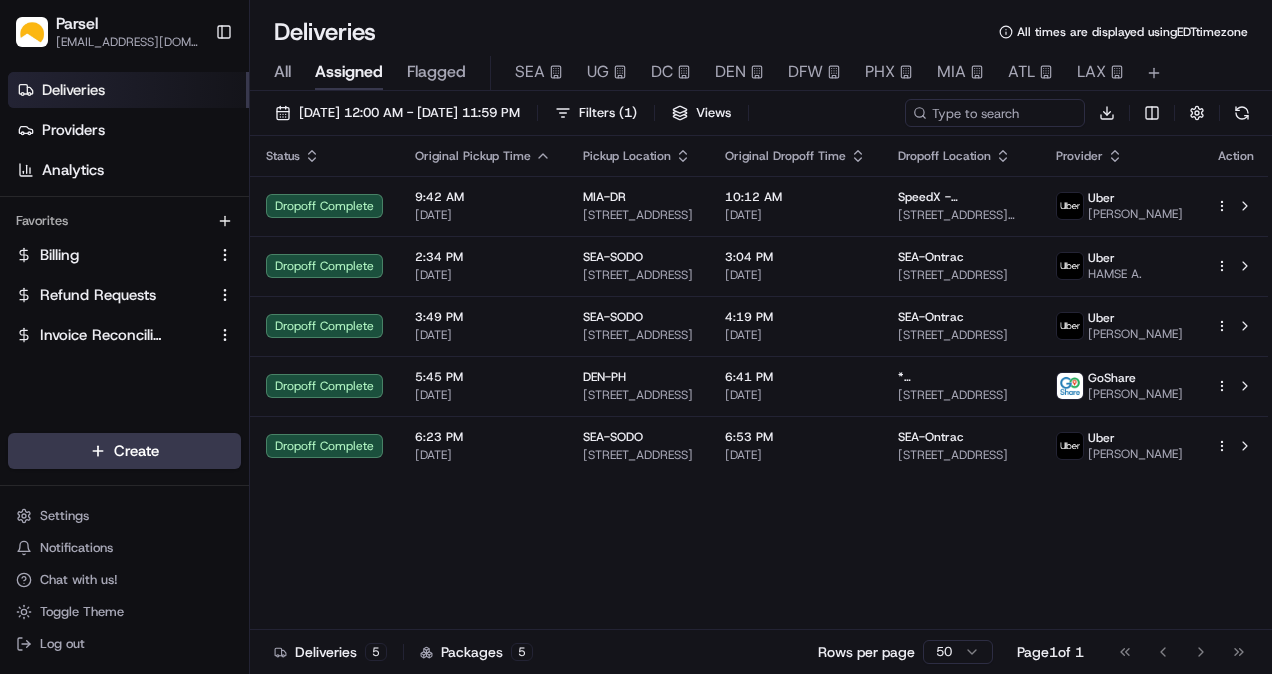 click on "Status Original Pickup Time Pickup Location Original Dropoff Time Dropoff Location Provider Action Dropoff Complete 9:42 AM [DATE] MIA-DR [STREET_ADDRESS] 10:12 AM [DATE] SpeedX - [MEDICAL_DATA] [STREET_ADDRESS][MEDICAL_DATA] Uber [PERSON_NAME] Dropoff Complete 2:34 PM [DATE] SEA-SODO [STREET_ADDRESS] 3:04 PM [DATE] SEA-Ontrac [STREET_ADDRESS] Uber HAMSE A. Dropoff Complete 3:49 PM [DATE] SEA-SODO [STREET_ADDRESS] 4:19 PM [DATE] SEA-Ontrac [STREET_ADDRESS] Uber [PERSON_NAME] Dropoff Complete 5:45 PM [DATE] DEN-PH [STREET_ADDRESS] 6:41 PM [DATE] *[GEOGRAPHIC_DATA]-OnTrac [STREET_ADDRESS] GoShare [PERSON_NAME] Dropoff Complete 6:23 PM [DATE] SEA-SODO [STREET_ADDRESS] 6:53 PM [DATE] SEA-Ontrac [STREET_ADDRESS] Uber [PERSON_NAME]" at bounding box center [761, 383] 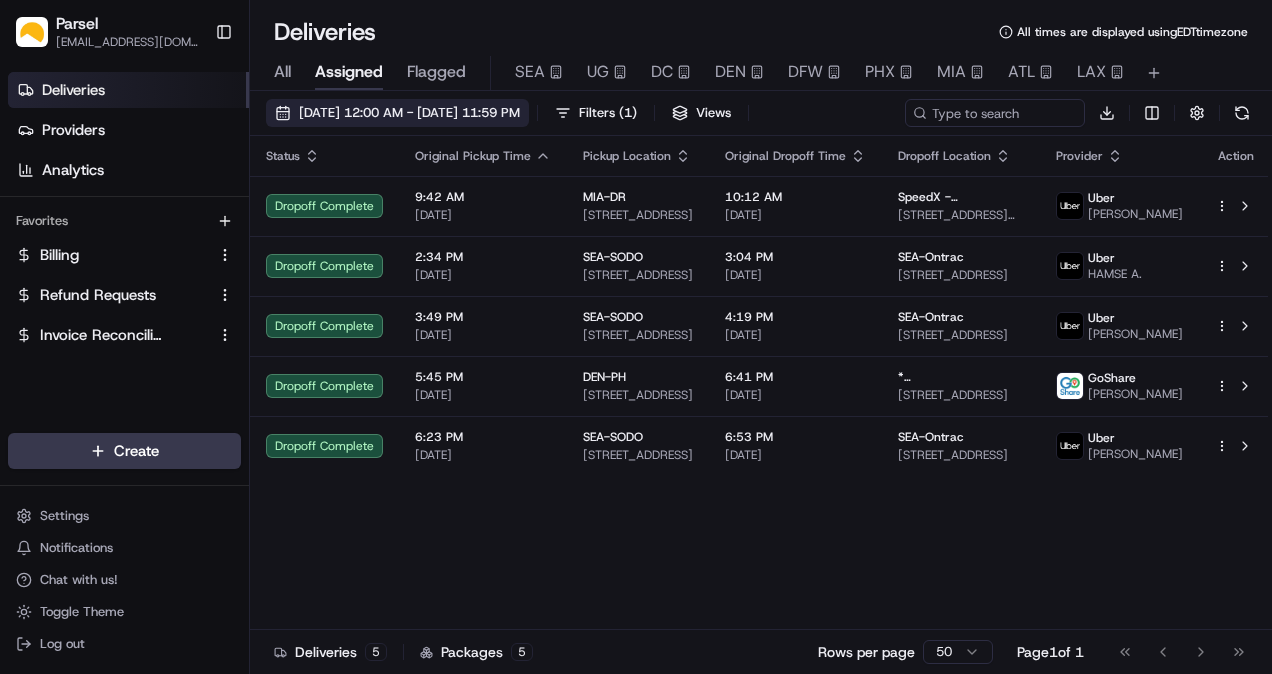 click on "[DATE] 12:00 AM - [DATE] 11:59 PM" at bounding box center [397, 113] 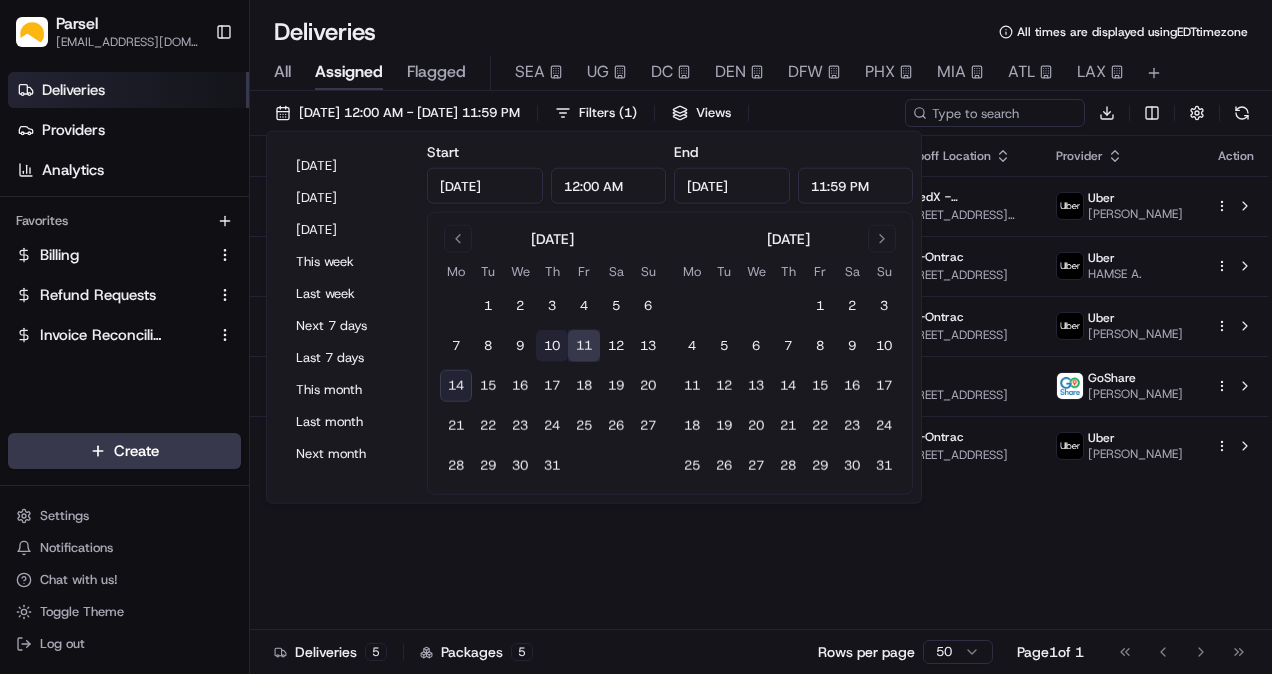 click on "10" at bounding box center (552, 346) 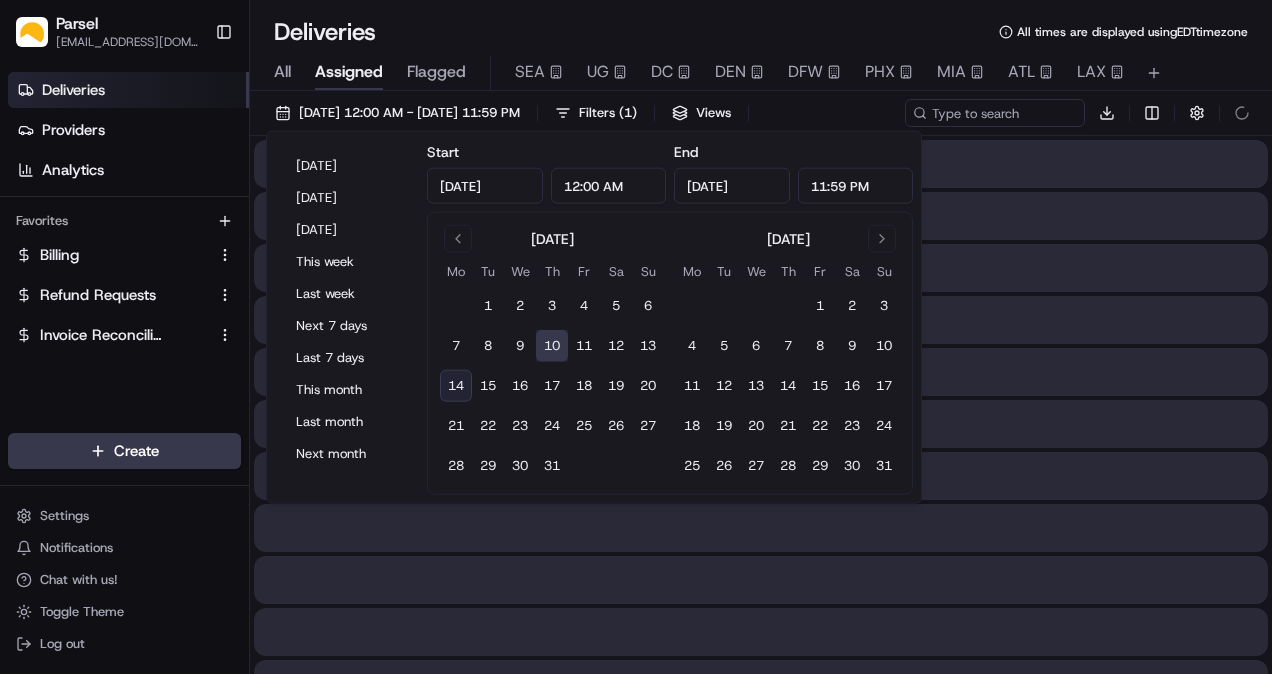 click on "10" at bounding box center (552, 346) 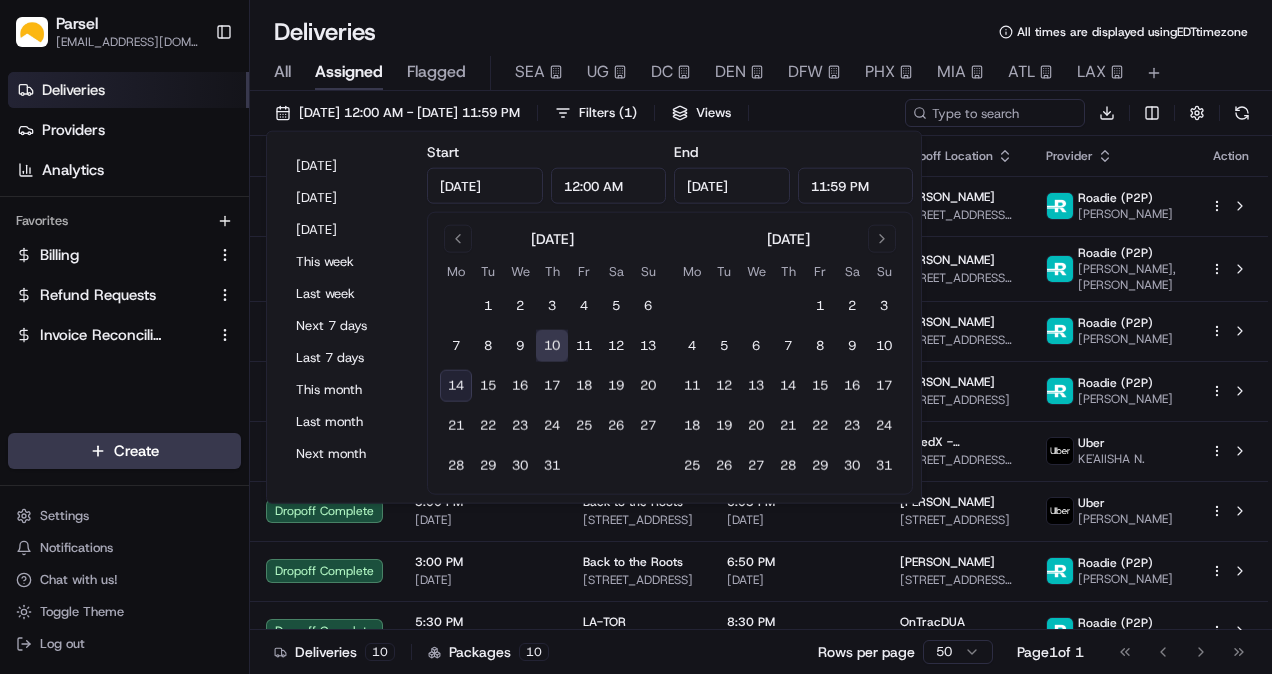 click on "Deliveries All times are displayed using  EDT  timezone All Assigned Flagged SEA UG DC DEN DFW PHX MIA ATL LAX [DATE] 12:00 AM - [DATE] 11:59 PM Filters ( 1 ) Views Download Status Original Pickup Time Pickup Location Original Dropoff Time Dropoff Location Provider Action Dropoff Complete 12:00 PM [DATE] [GEOGRAPHIC_DATA]-UG [STREET_ADDRESS] 5:00 PM [DATE] [PERSON_NAME] [STREET_ADDRESS][GEOGRAPHIC_DATA][PERSON_NAME] (P2P) Kenerdo H. Dropoff Complete 12:00 PM [DATE] Back to the Roots [STREET_ADDRESS] 3:29 PM [DATE] [PERSON_NAME] [STREET_ADDRESS][GEOGRAPHIC_DATA][PERSON_NAME] (P2P) [PERSON_NAME],[PERSON_NAME] Dropoff Complete 12:00 PM [DATE] [GEOGRAPHIC_DATA]-UG [STREET_ADDRESS] 5:00 PM [DATE] [PERSON_NAME] [STREET_ADDRESS][GEOGRAPHIC_DATA][PERSON_NAME] (P2P) [PERSON_NAME] Dropoff Complete 12:00 PM [DATE] [GEOGRAPHIC_DATA]-UG [STREET_ADDRESS] 5:00 PM [DATE] Sennice [PERSON_NAME] [STREET_ADDRESS][GEOGRAPHIC_DATA][PERSON_NAME] (P2P) MIA-DR" at bounding box center [761, 337] 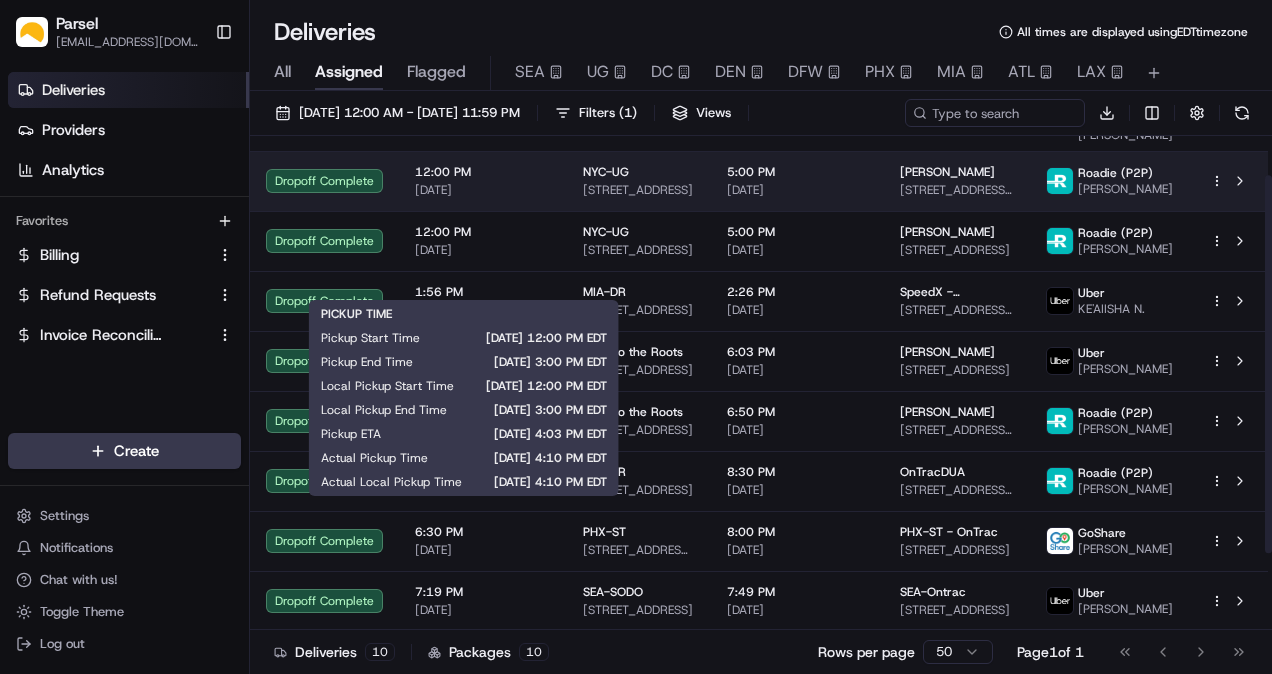 scroll, scrollTop: 0, scrollLeft: 0, axis: both 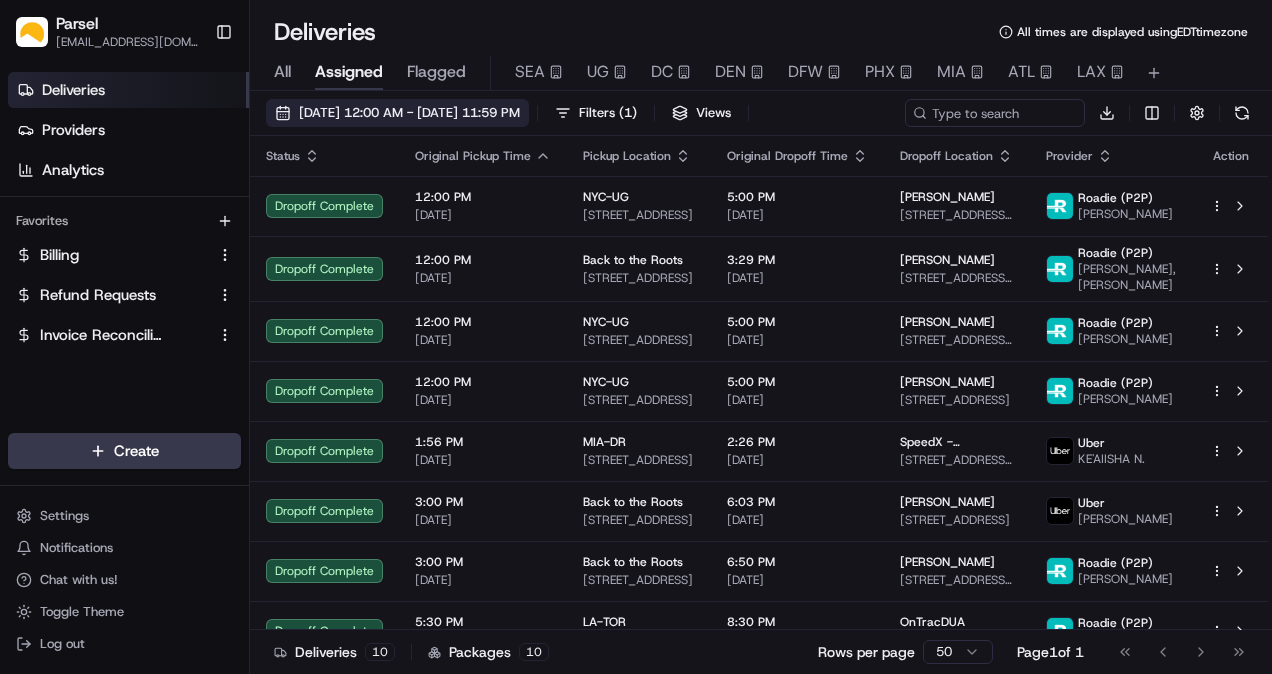 click on "[DATE] 12:00 AM - [DATE] 11:59 PM" at bounding box center (409, 113) 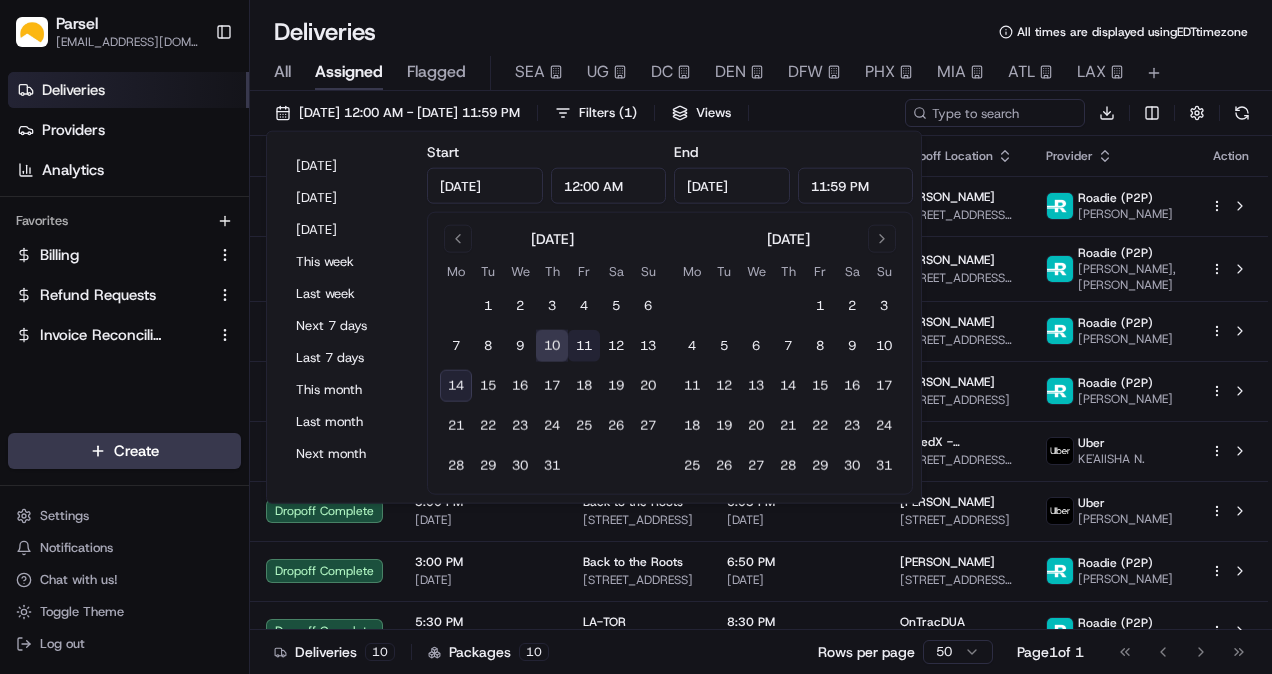 click on "11" at bounding box center [584, 346] 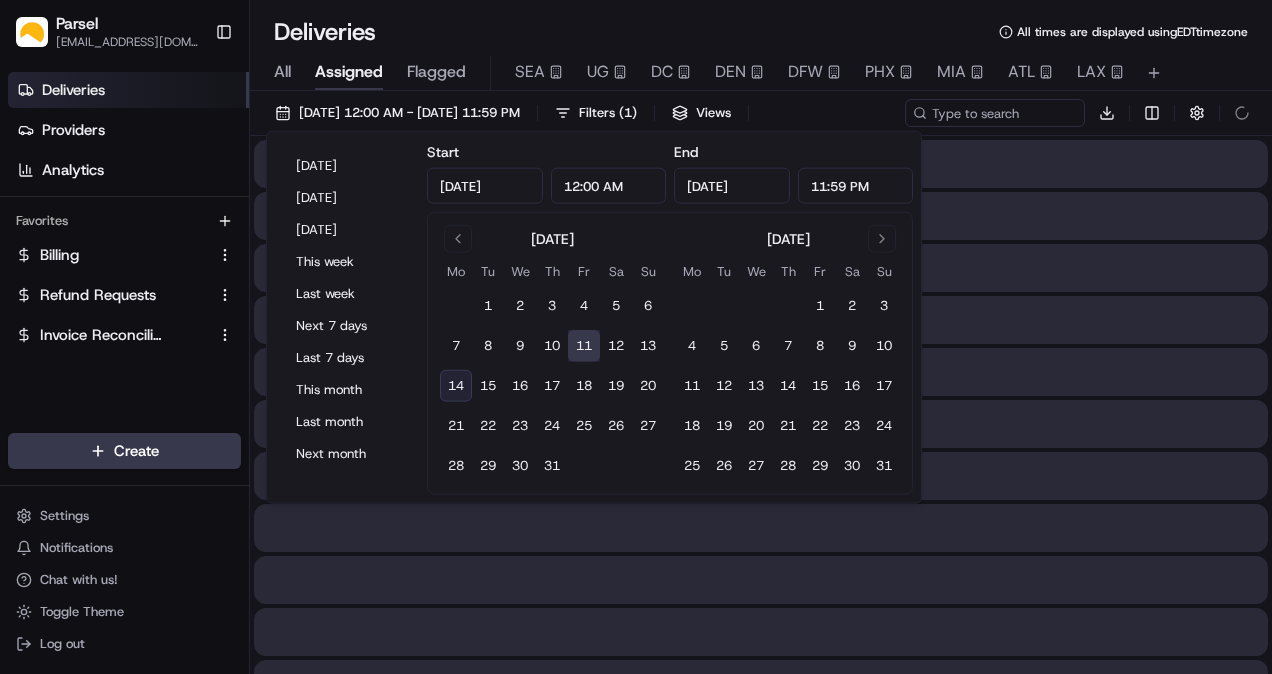 click on "11" at bounding box center [584, 346] 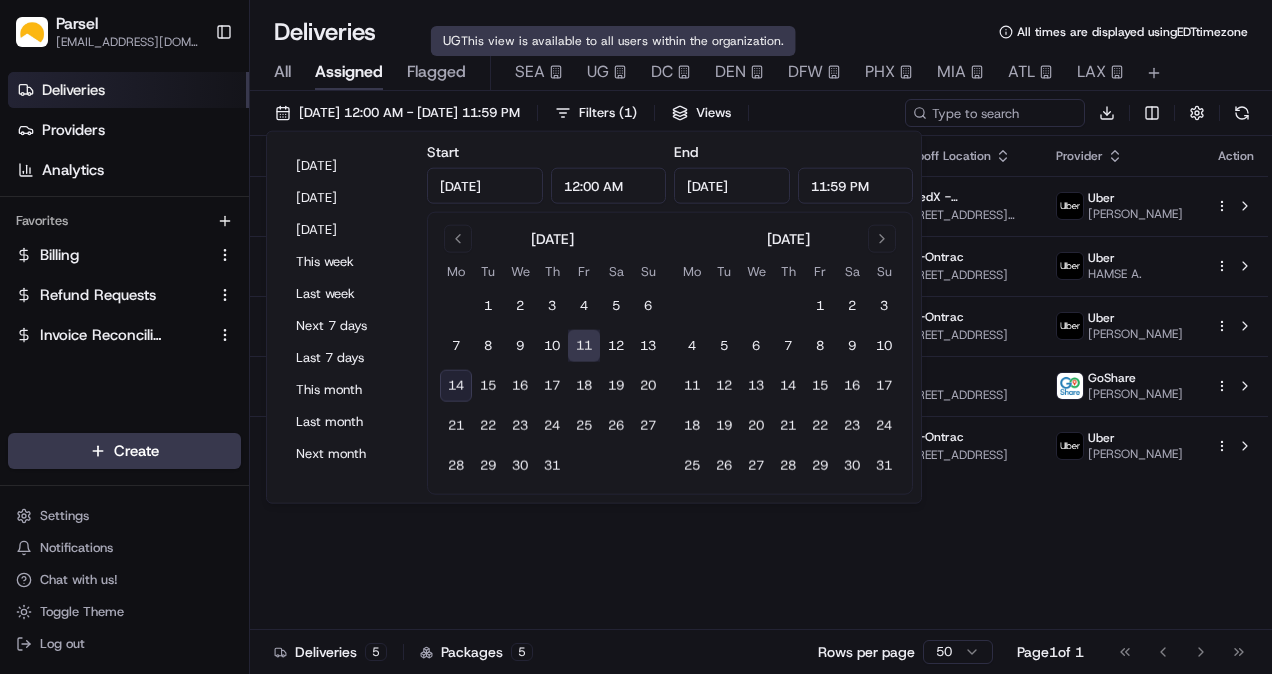 click on "Deliveries All times are displayed using  EDT  timezone" at bounding box center (761, 32) 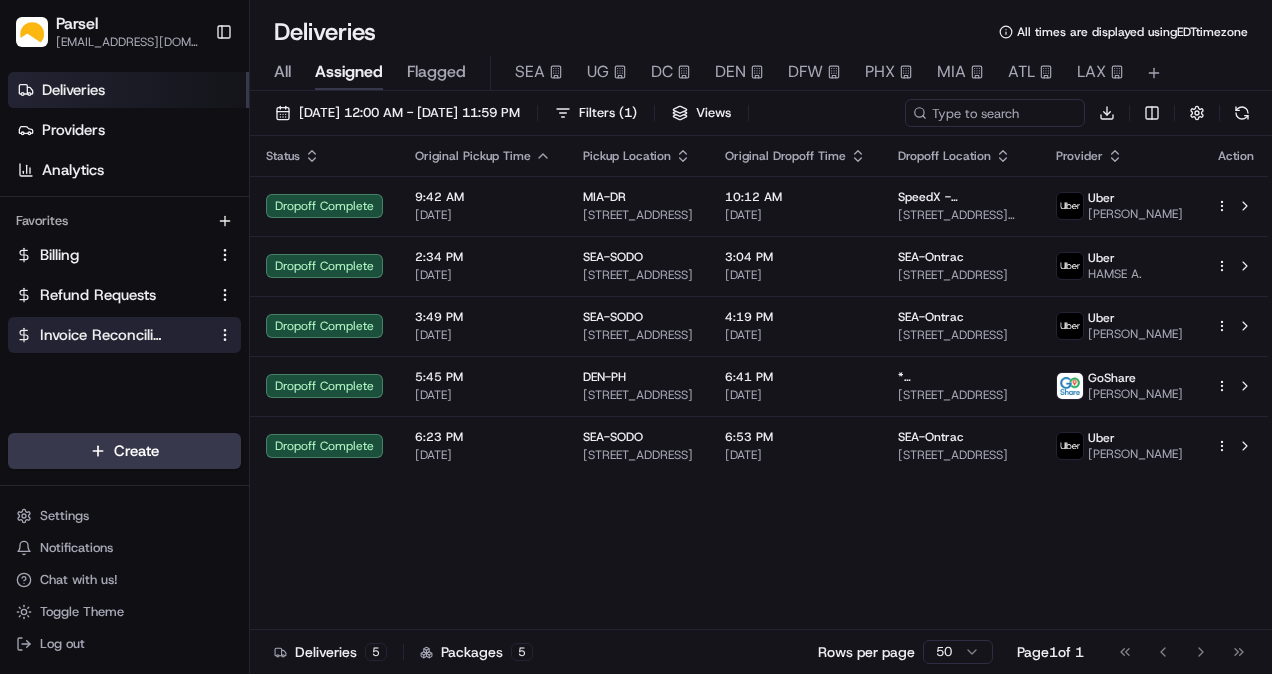 click on "Invoice Reconciliation" at bounding box center (124, 335) 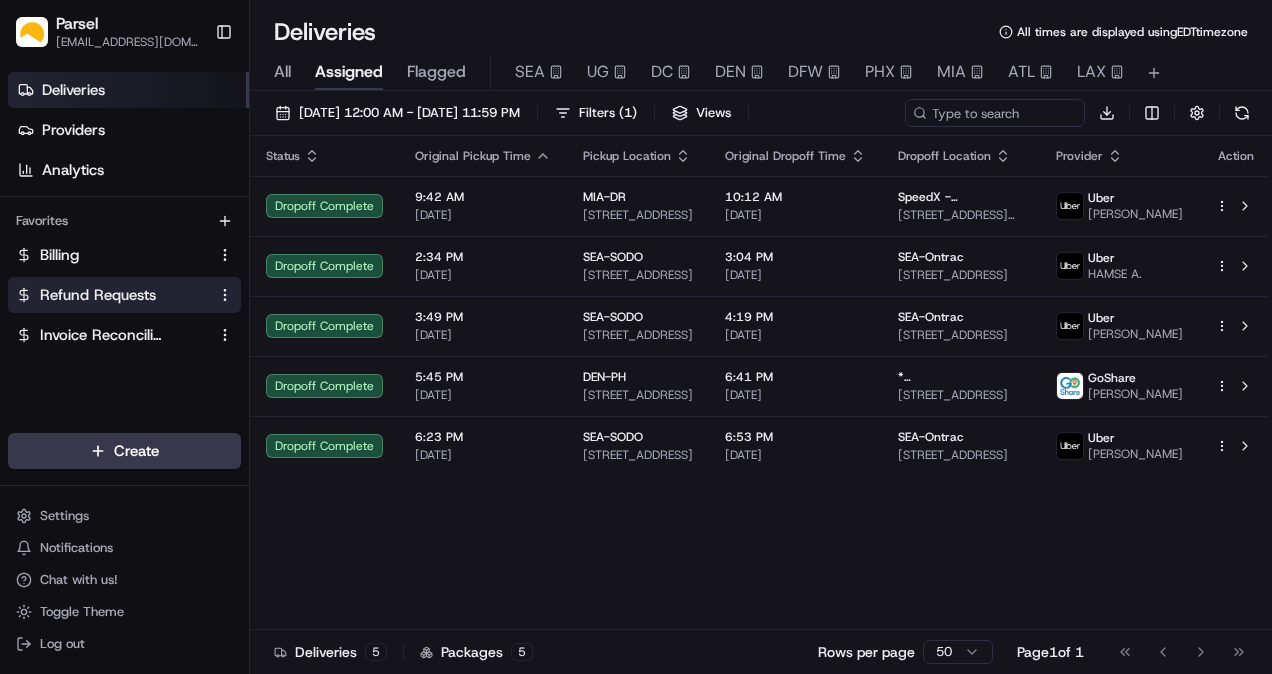 click on "Refund Requests" at bounding box center (98, 295) 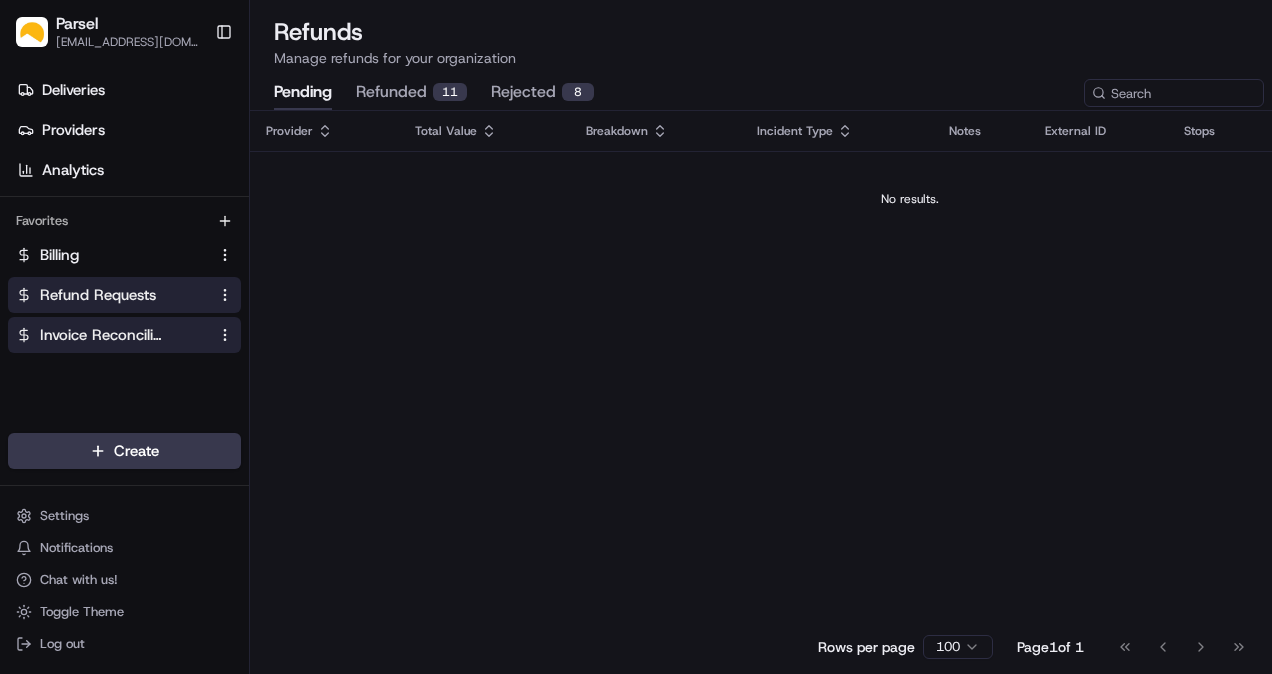 click on "Invoice Reconciliation" at bounding box center (124, 335) 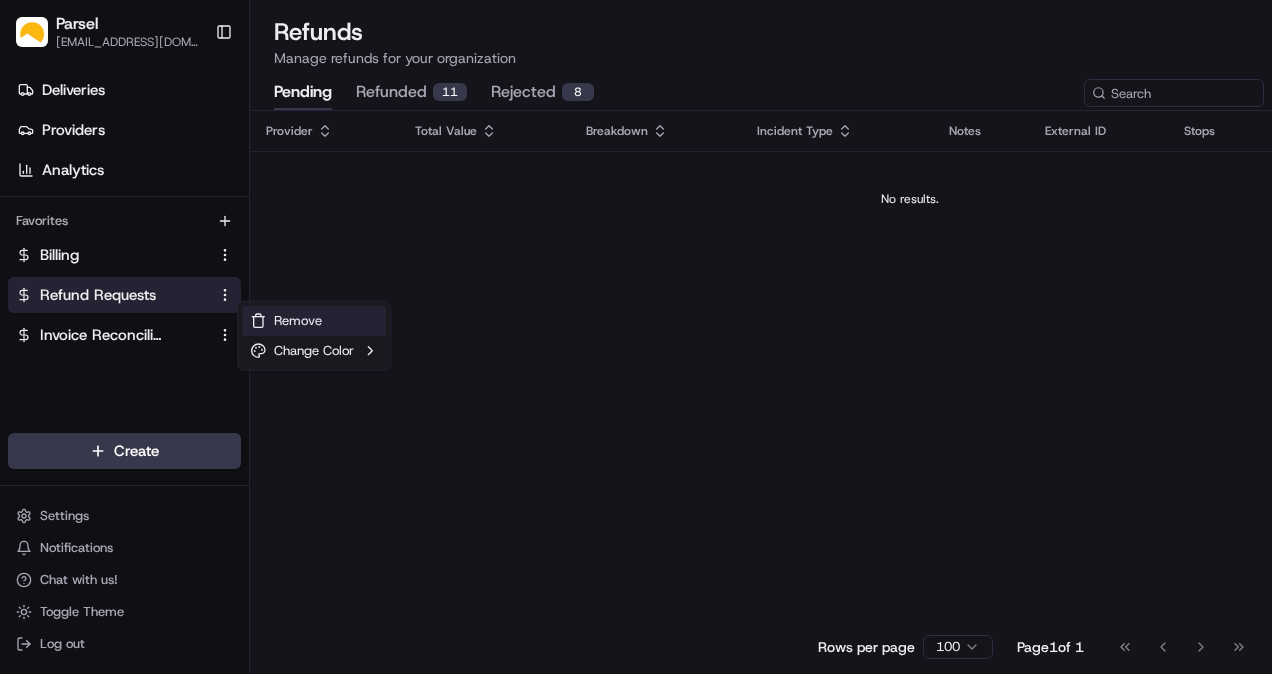 click on "Remove" at bounding box center [298, 321] 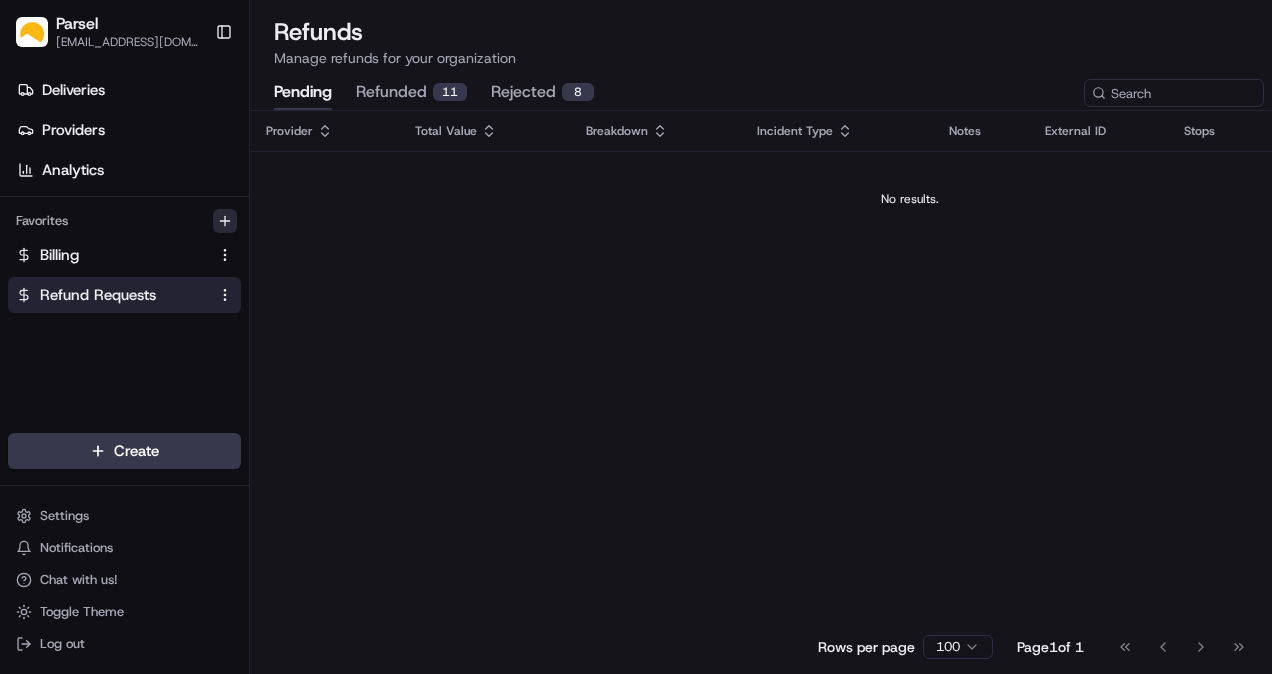 click 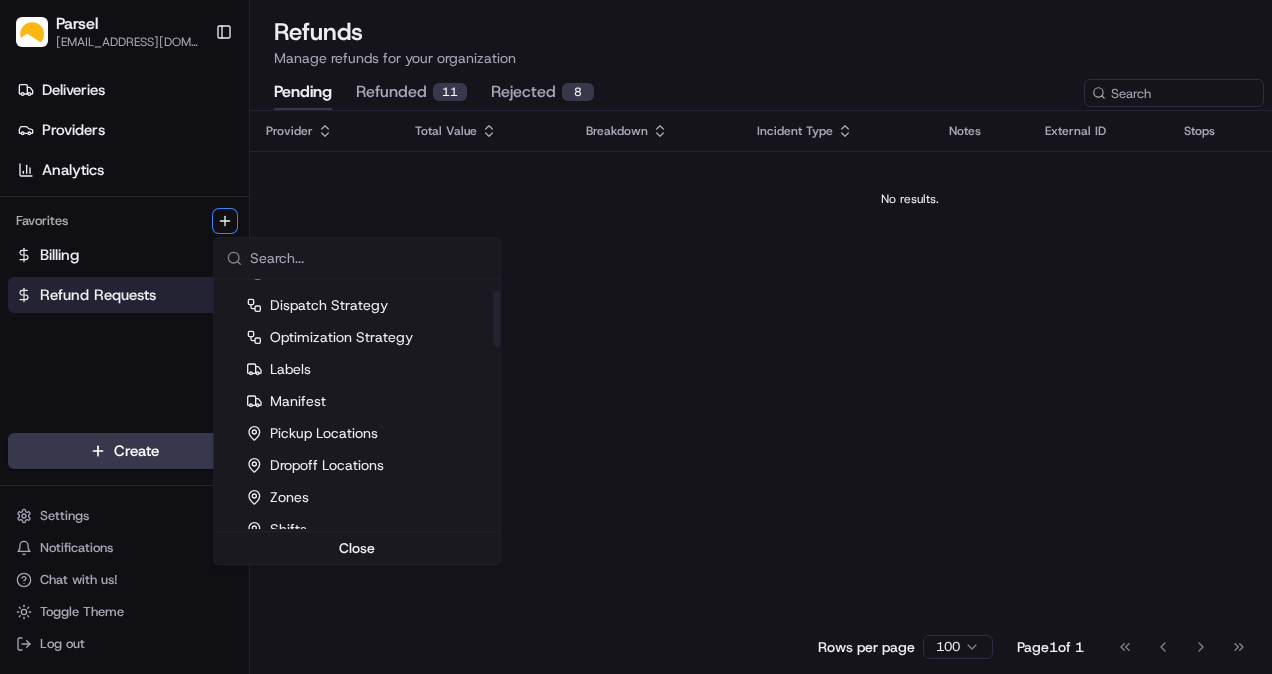 scroll, scrollTop: 0, scrollLeft: 0, axis: both 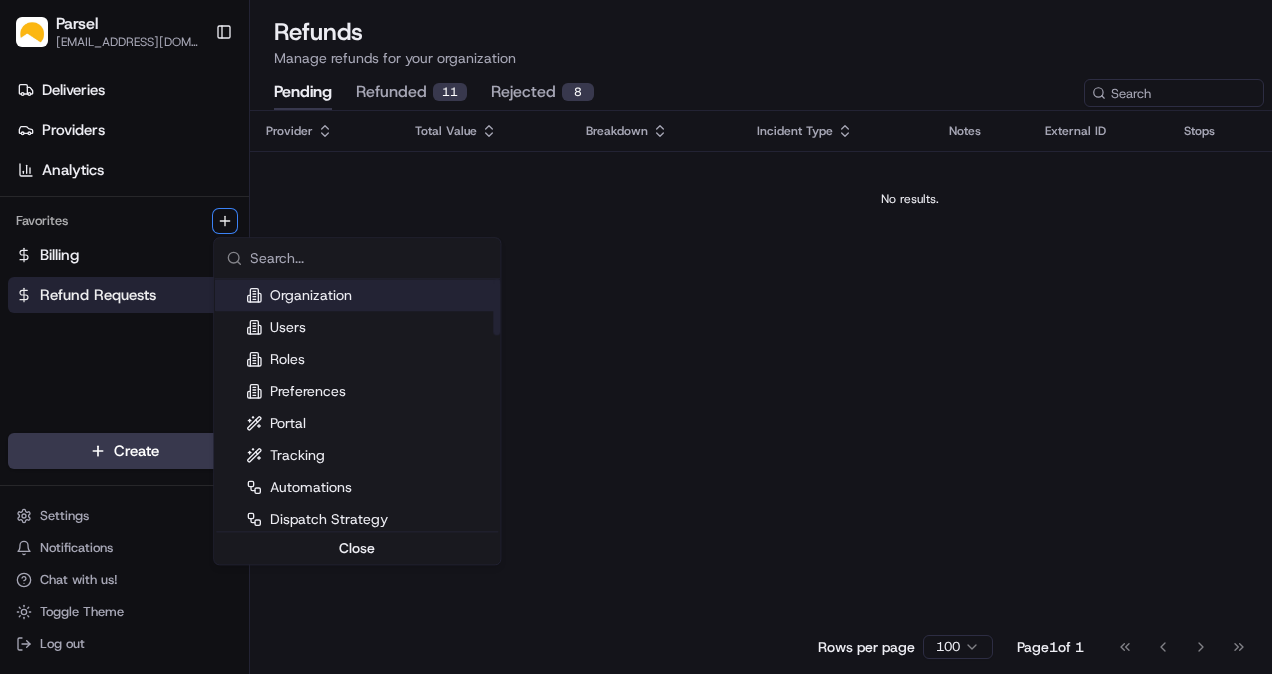 click on "Parsel [EMAIL_ADDRESS][PERSON_NAME][DOMAIN_NAME] Toggle Sidebar Deliveries Providers Analytics Favorites Billing Refund Requests Main Menu Members & Organization Organization Users Roles Preferences Customization Tracking Orchestration Automations Dispatch Strategy Locations Pickup Locations Dropoff Locations Billing Billing Refund Requests Integrations Notification Triggers Webhooks API Keys Request Logs Create Settings Notifications Chat with us! Toggle Theme Log out Refunds Manage refunds for your organization pending   refunded   11 rejected   8 Provider Total Value Breakdown Incident Type Notes External ID Stops Reported on Status No results. Rows per page 100 Page  1  of   1 Go to first page Go to previous page Go to next page Go to last page
Organization Users Roles Preferences Portal Tracking Automations Dispatch Strategy Optimization Strategy Labels Manifest Pickup Locations Dropoff Locations Zones Shifts Delivery Windows Billing Apps" at bounding box center [636, 337] 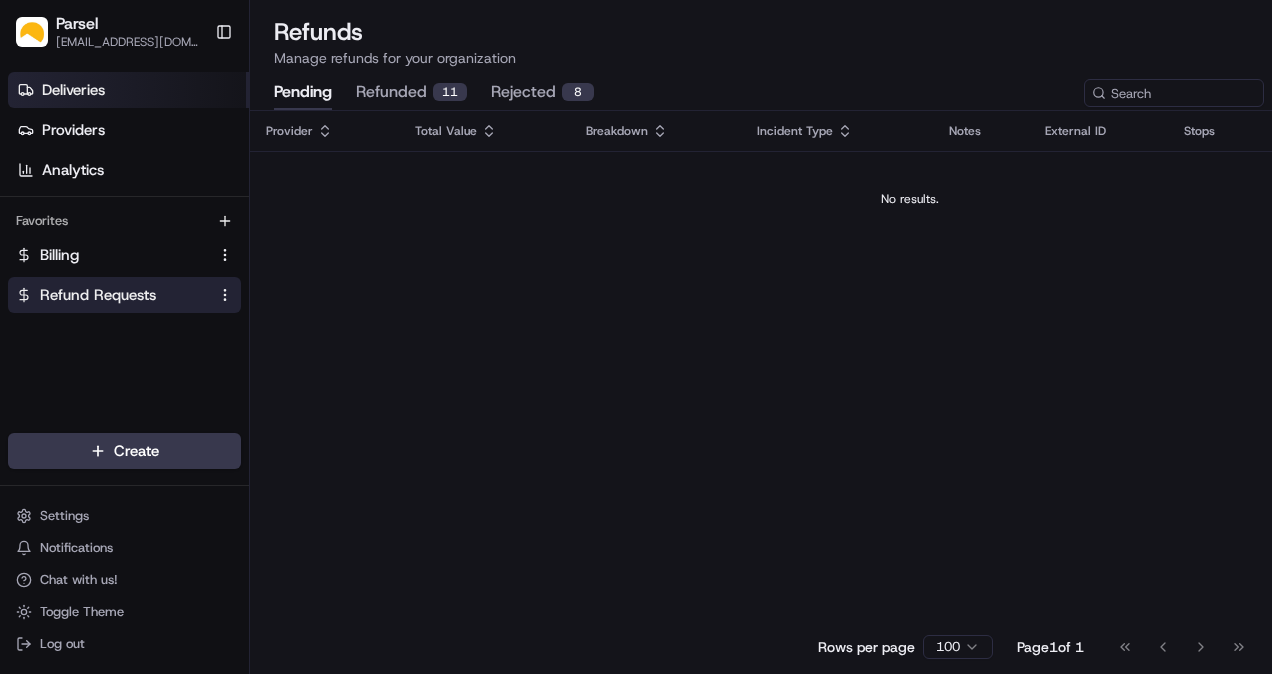 click on "Deliveries" at bounding box center [128, 90] 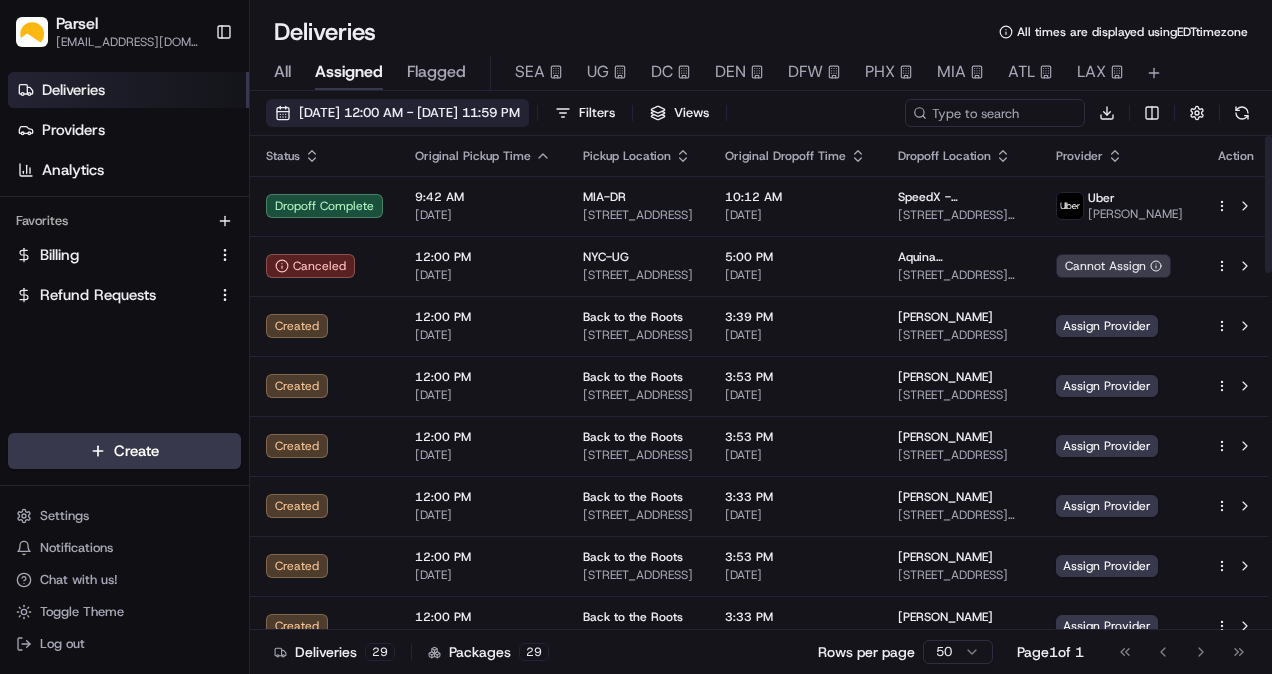click on "[DATE] 12:00 AM - [DATE] 11:59 PM" at bounding box center (409, 113) 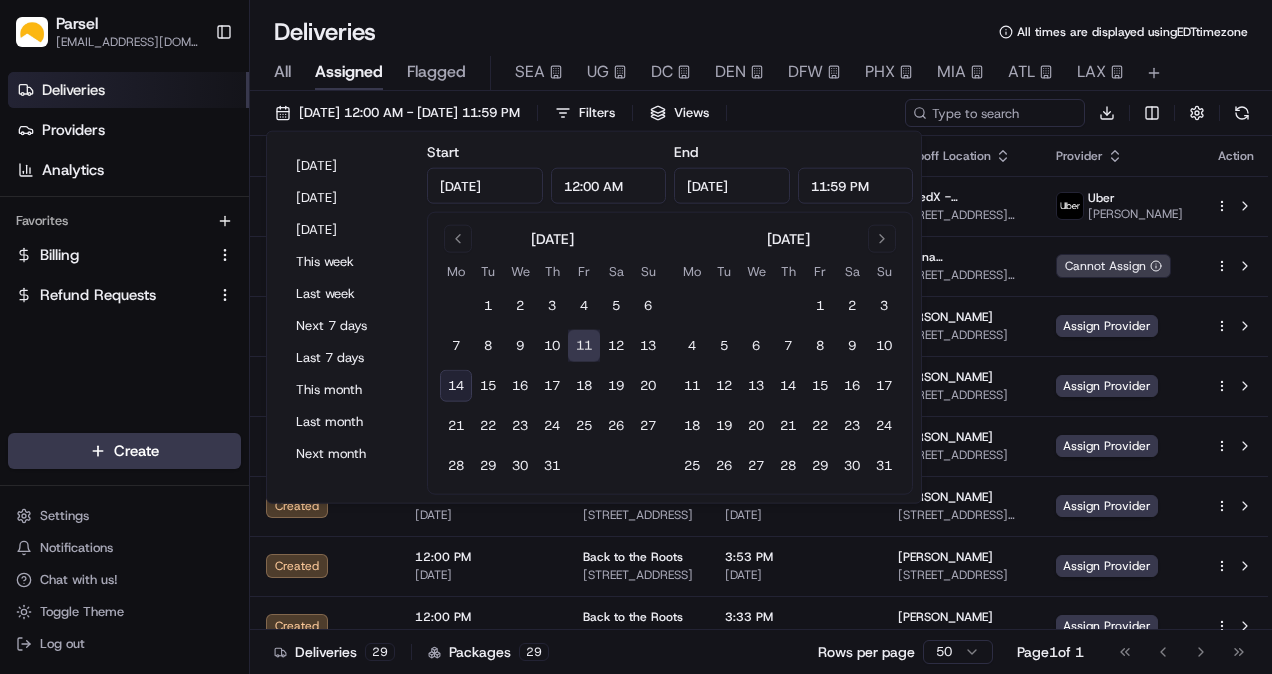 click on "14" at bounding box center [456, 386] 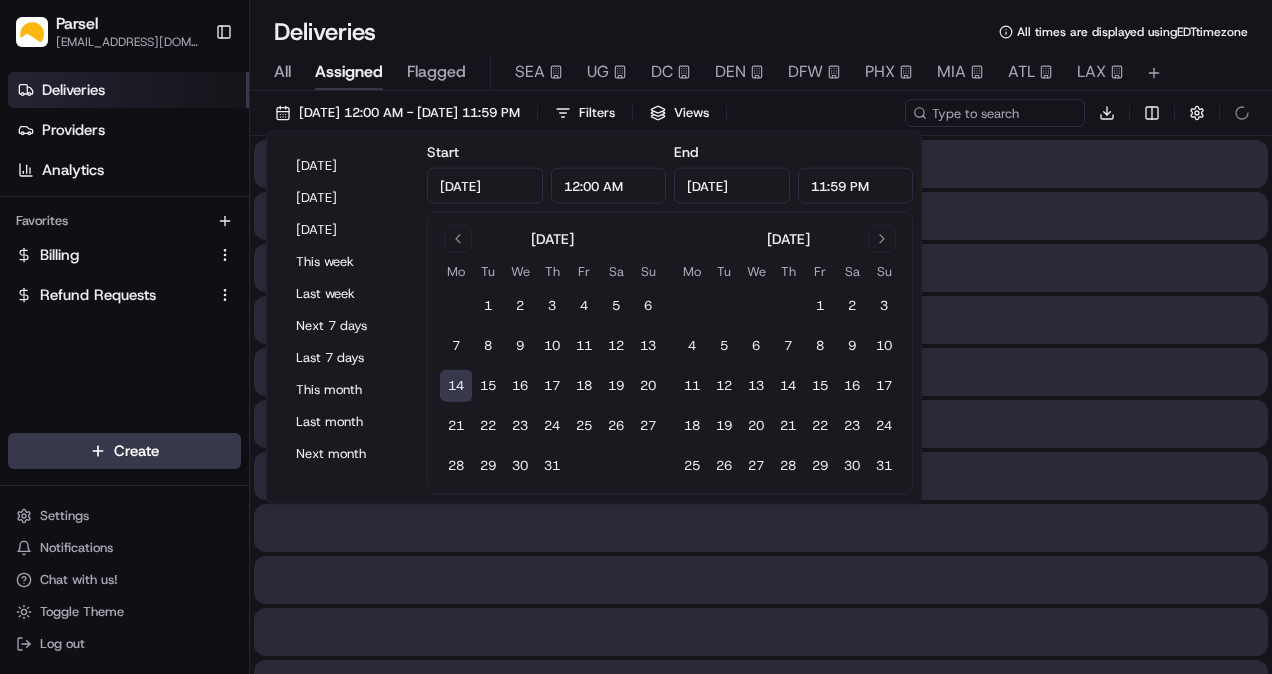 type on "[DATE]" 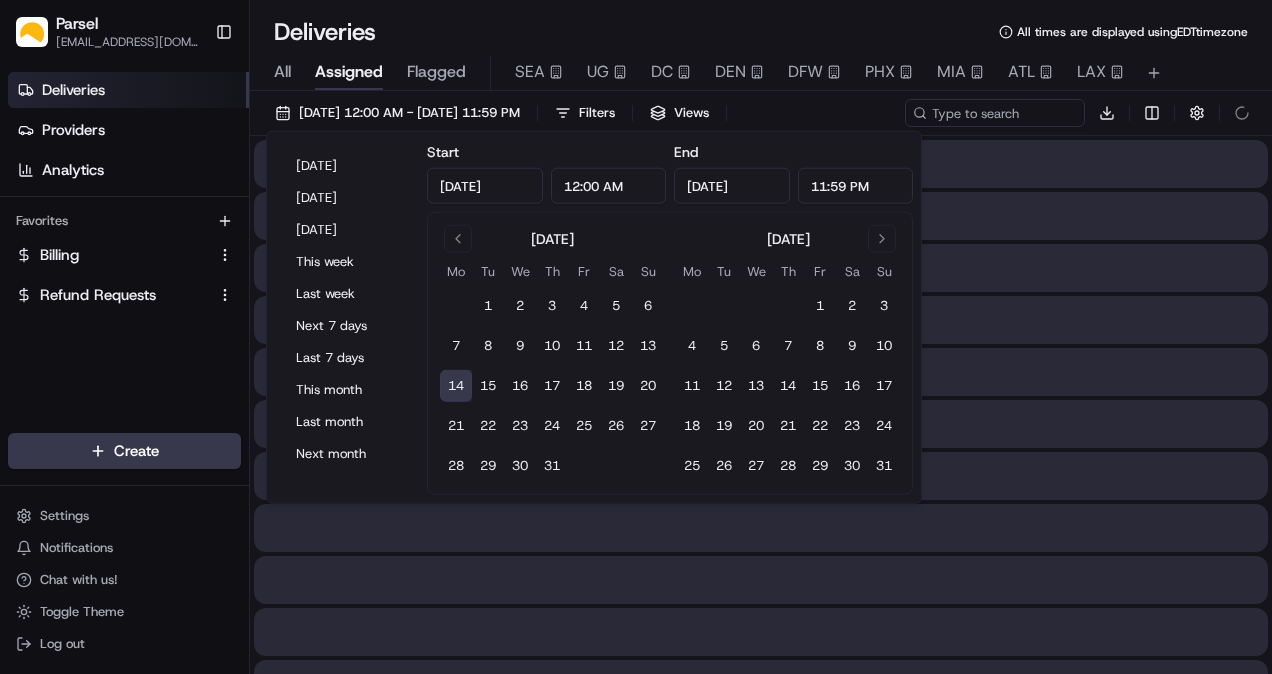 type on "[DATE]" 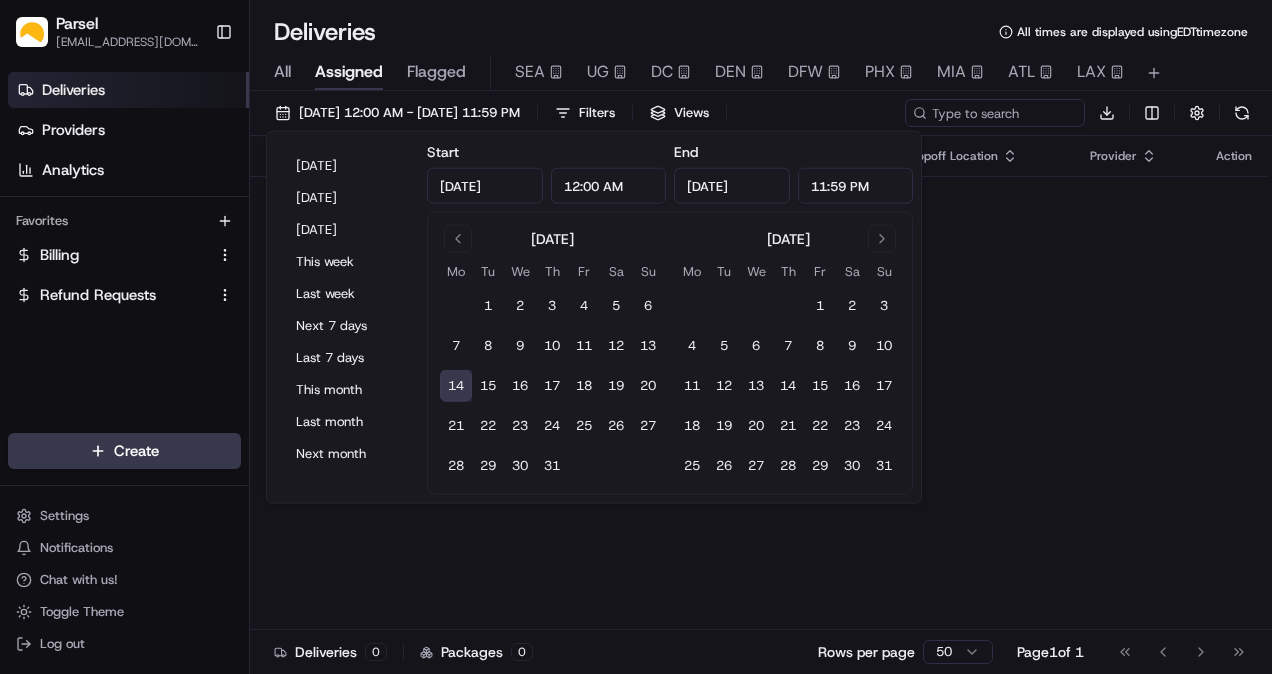 click on "Deliveries All times are displayed using  EDT  timezone All Assigned Flagged SEA UG DC DEN DFW PHX MIA ATL LAX [DATE] 12:00 AM - [DATE] 11:59 PM Filters Views Download Status Original Pickup Time Pickup Location Original Dropoff Time Dropoff Location Provider Action No results. Deliveries 0 Packages 0 Rows per page 50 Page  1  of   1 Go to first page Go to previous page Go to next page Go to last page" at bounding box center [761, 337] 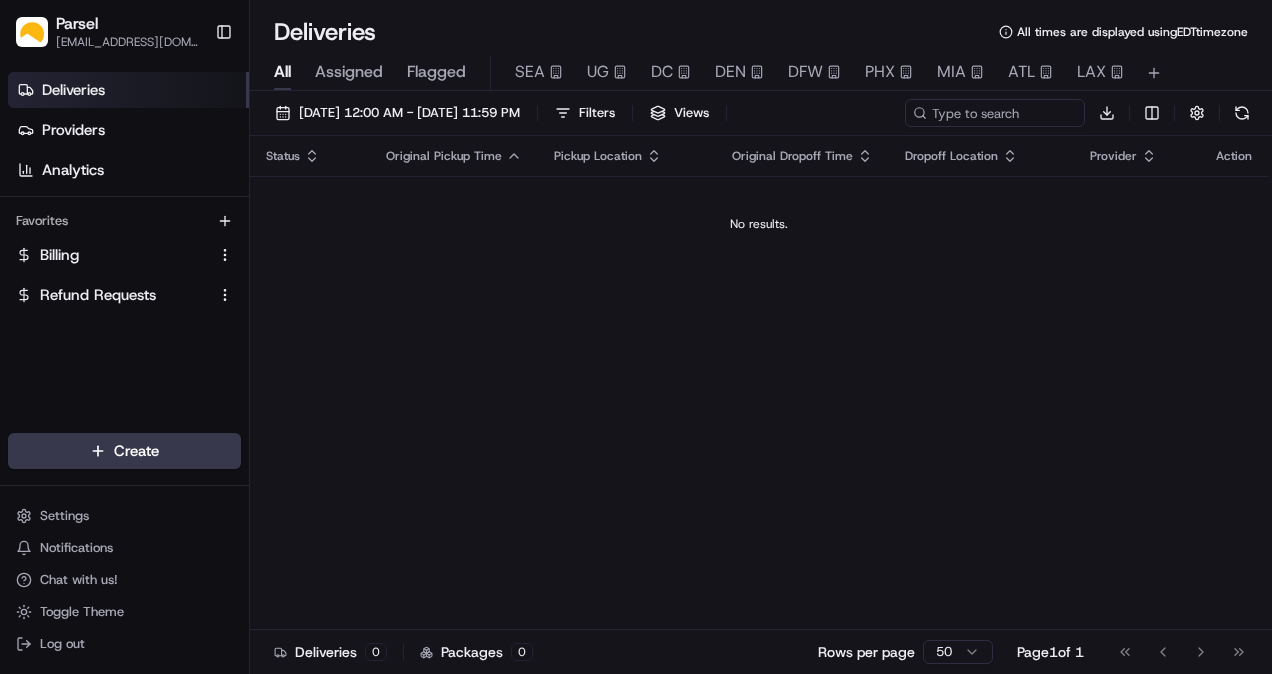 click on "All" at bounding box center [282, 72] 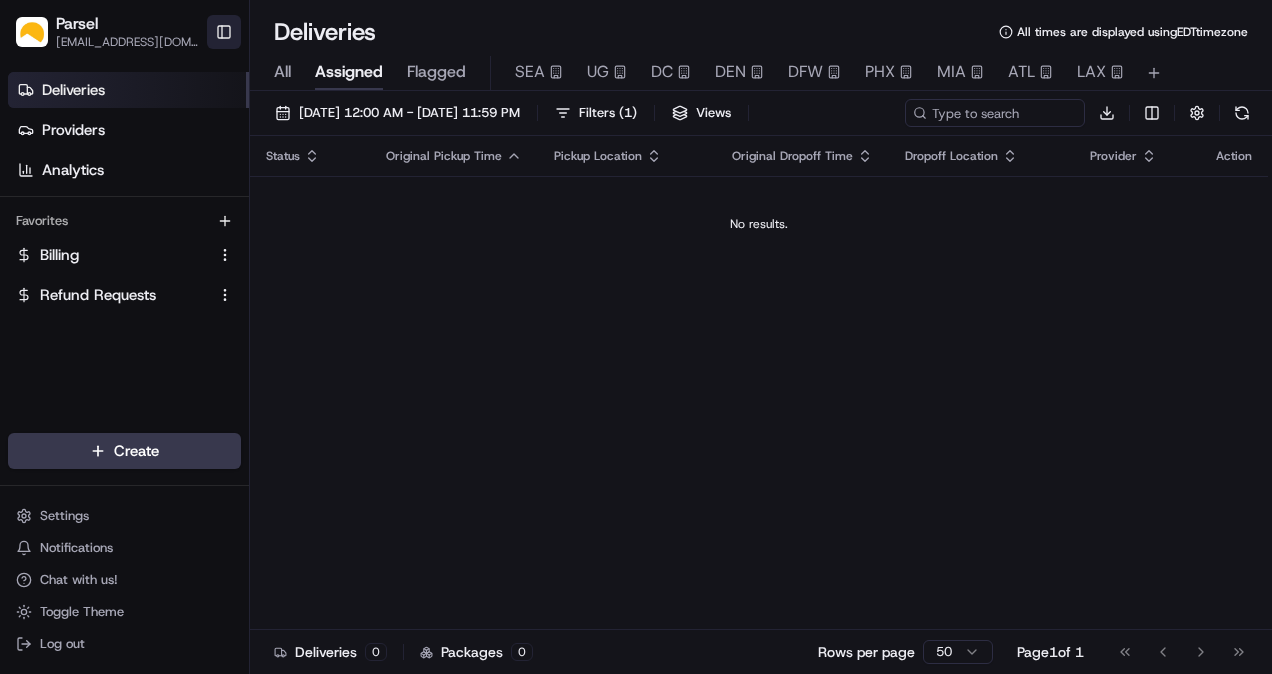 click on "Toggle Sidebar" at bounding box center [224, 32] 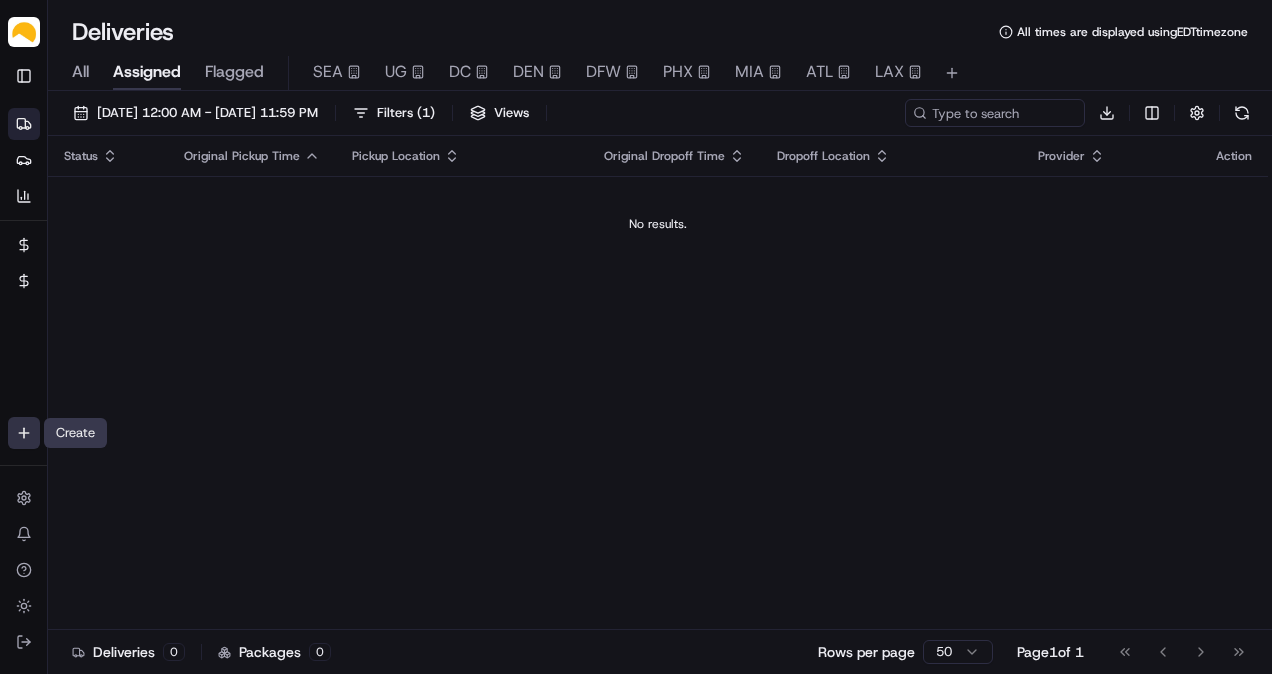 click on "Parsel [EMAIL_ADDRESS][PERSON_NAME][DOMAIN_NAME] Toggle Sidebar Deliveries Providers Analytics Favorites Billing Refund Requests Main Menu Members & Organization Organization Users Roles Preferences Customization Tracking Orchestration Automations Dispatch Strategy Locations Pickup Locations Dropoff Locations Billing Billing Refund Requests Integrations Notification Triggers Webhooks API Keys Request Logs Create Settings Notifications Chat with us! Toggle Theme Log out Deliveries All times are displayed using  EDT  timezone All Assigned Flagged SEA UG DC DEN DFW PHX MIA ATL LAX [DATE] 12:00 AM - [DATE] 11:59 PM Filters ( 1 ) Views Download Status Original Pickup Time Pickup Location Original Dropoff Time Dropoff Location Provider Action No results. Deliveries 0 Packages 0 Rows per page 50 Page  1  of   1 Go to first page Go to previous page Go to next page Go to last page
Create Create" at bounding box center [636, 337] 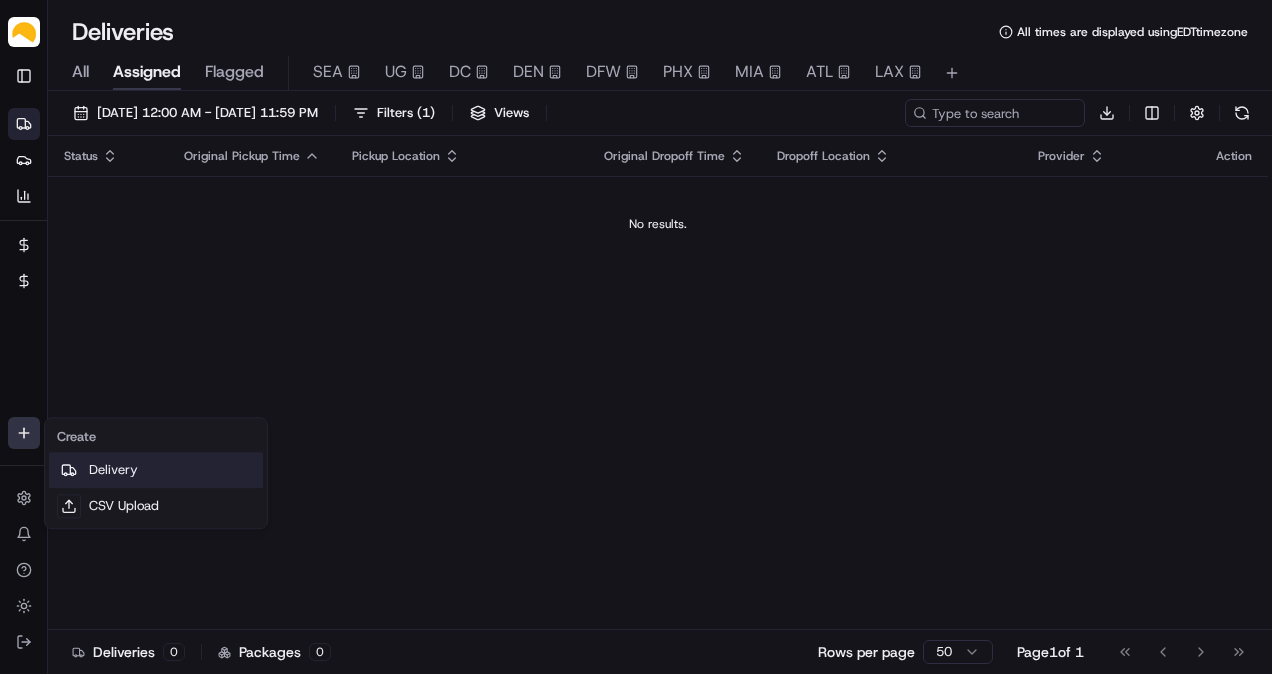 click on "Delivery" at bounding box center (156, 470) 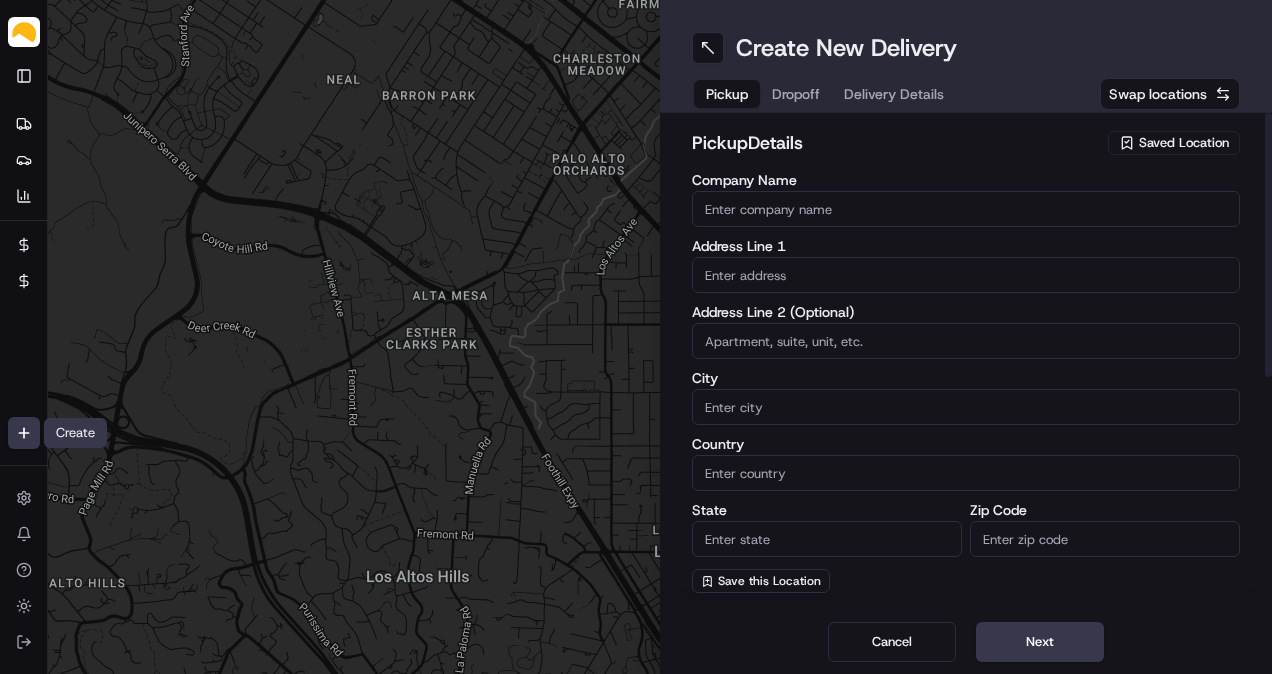 click on "pickup  Details Saved Location" at bounding box center [966, 147] 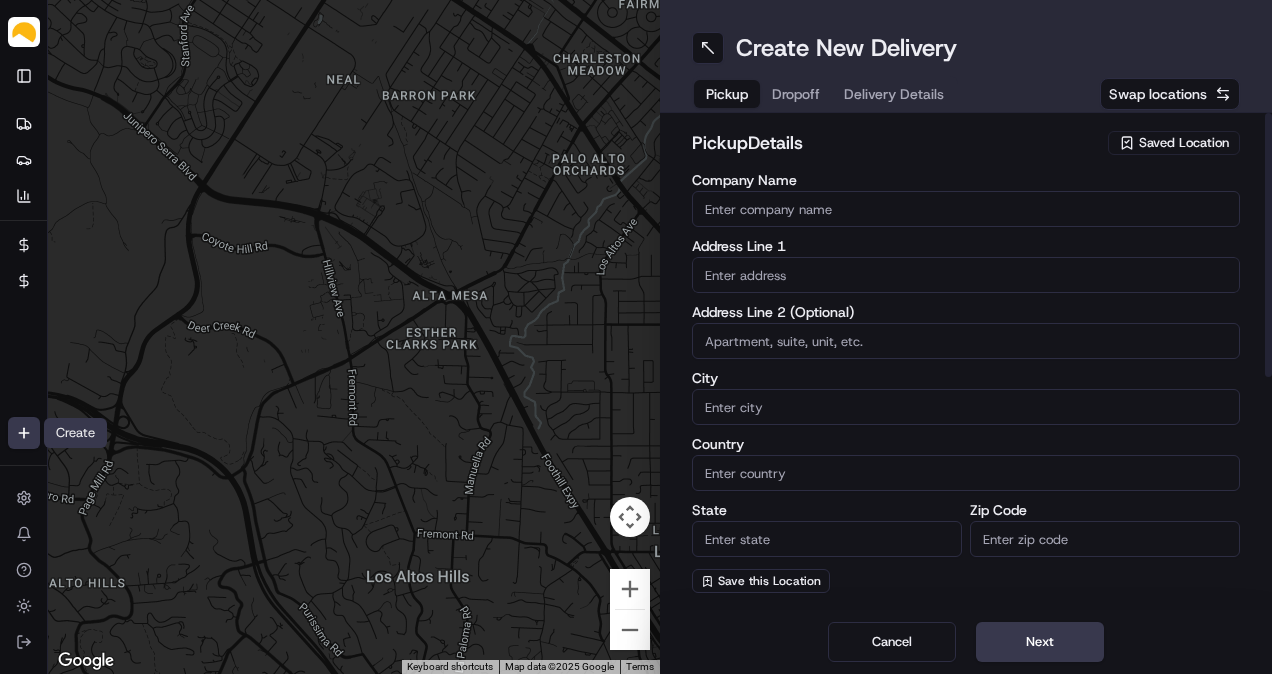 click on "Saved Location" at bounding box center [1184, 143] 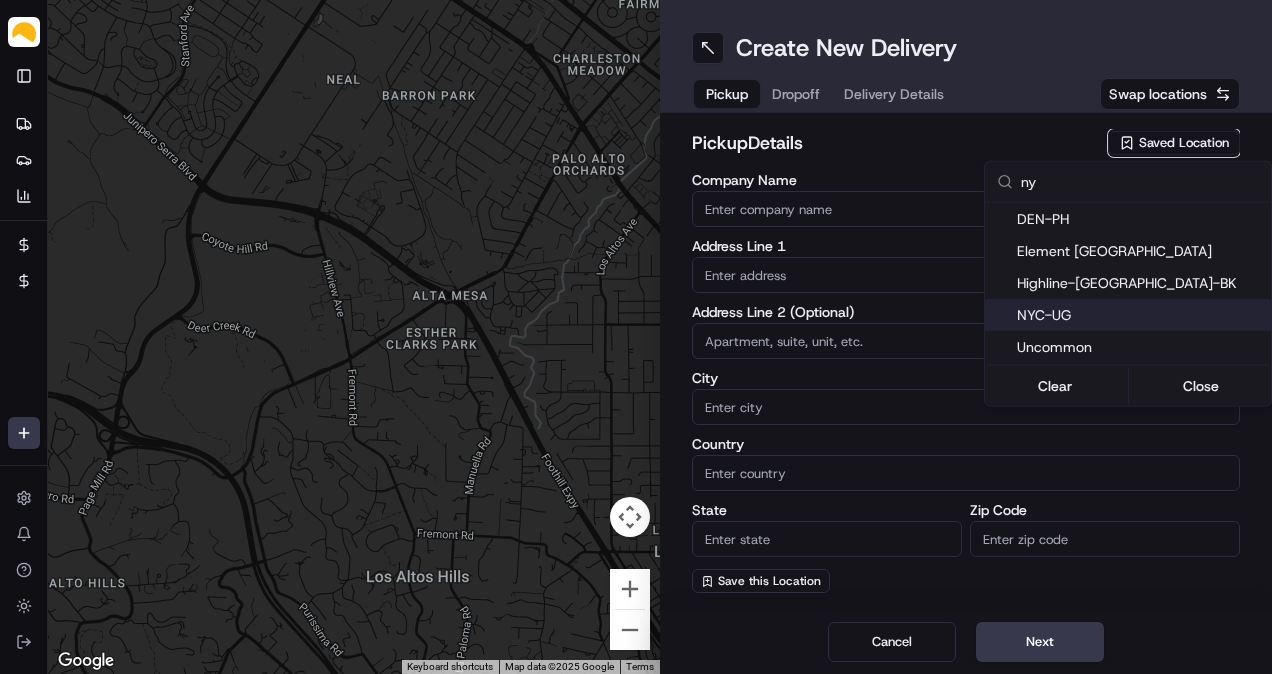 type on "ny" 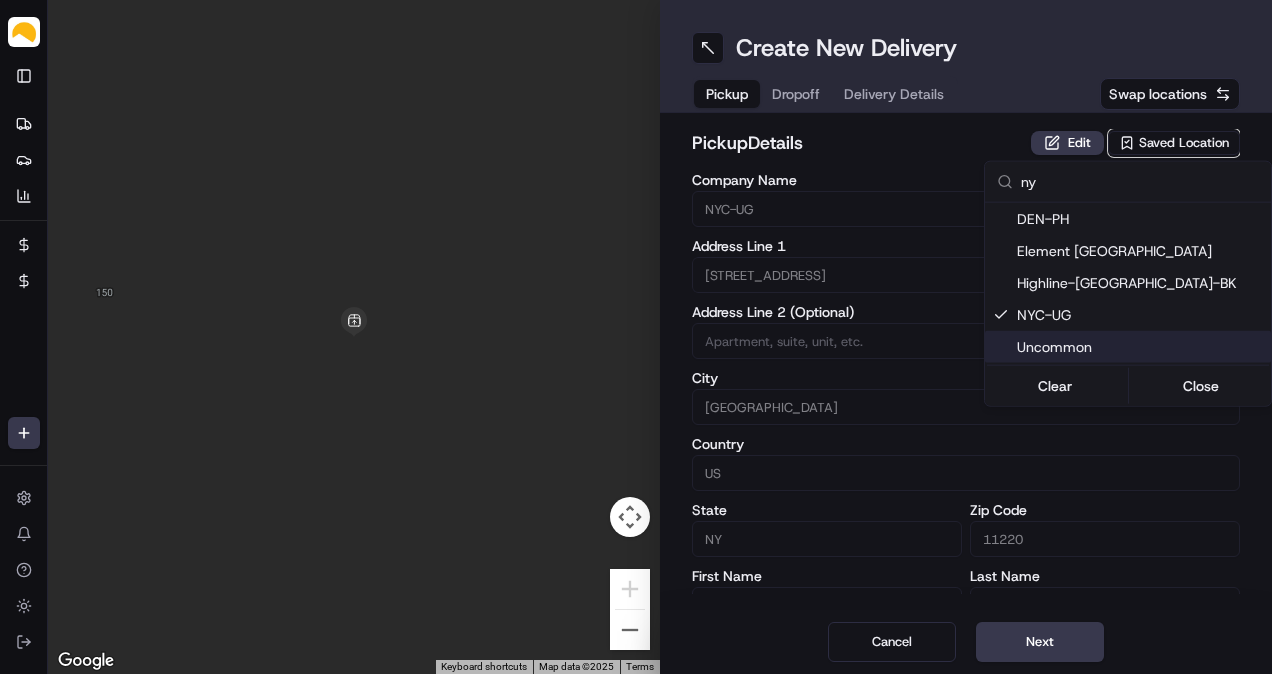 click on "Parsel [EMAIL_ADDRESS][PERSON_NAME][DOMAIN_NAME] Toggle Sidebar Deliveries Providers Analytics Favorites Billing Refund Requests Main Menu Members & Organization Organization Users Roles Preferences Customization Tracking Orchestration Automations Dispatch Strategy Locations Pickup Locations Dropoff Locations Billing Billing Refund Requests Integrations Notification Triggers Webhooks API Keys Request Logs Create Settings Notifications Chat with us! Toggle Theme Log out To navigate the map with touch gestures double-tap and hold your finger on the map, then drag the map. ← Move left → Move right ↑ Move up ↓ Move down + Zoom in - Zoom out Home Jump left by 75% End Jump right by 75% Page Up Jump up by 75% Page Down Jump down by 75% Keyboard shortcuts Map Data Map data ©2025 Map data ©2025 2 m  Click to toggle between metric and imperial units Terms Report a map error Create New Delivery Pickup Dropoff Delivery Details Swap locations pickup  Details  Edit Saved Location Company Name [GEOGRAPHIC_DATA]-UG City [GEOGRAPHIC_DATA]" at bounding box center [636, 337] 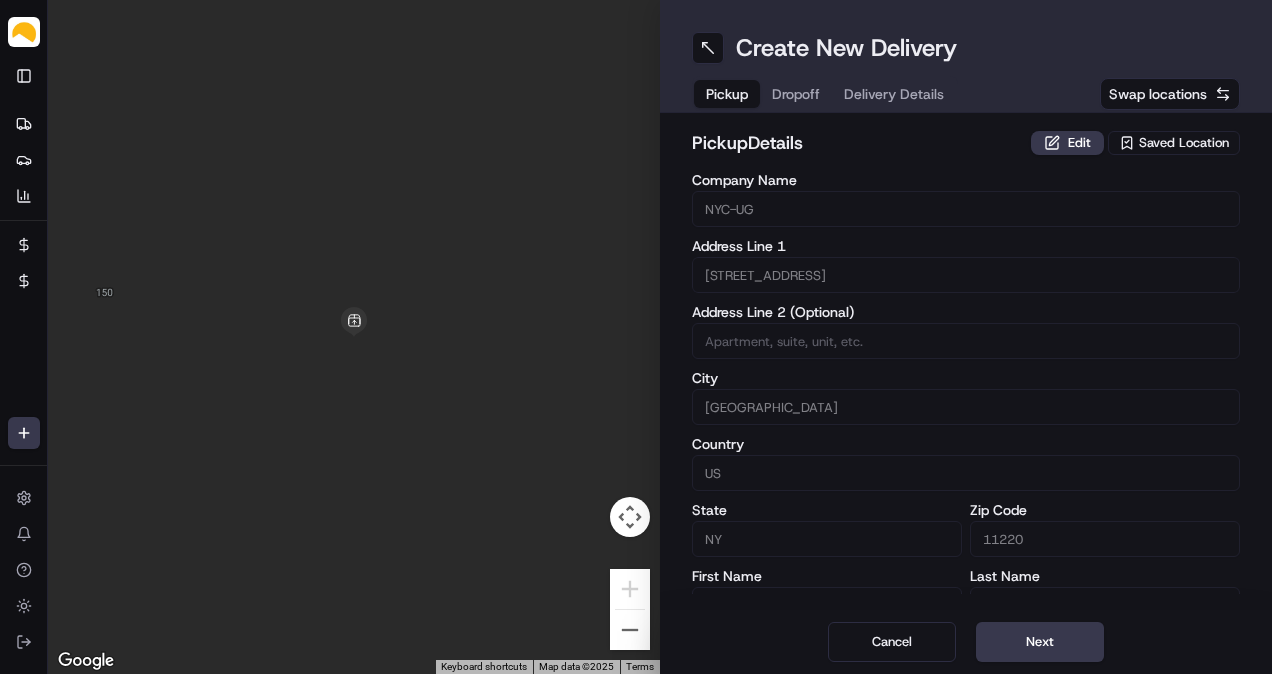 click on "Next" at bounding box center (1040, 642) 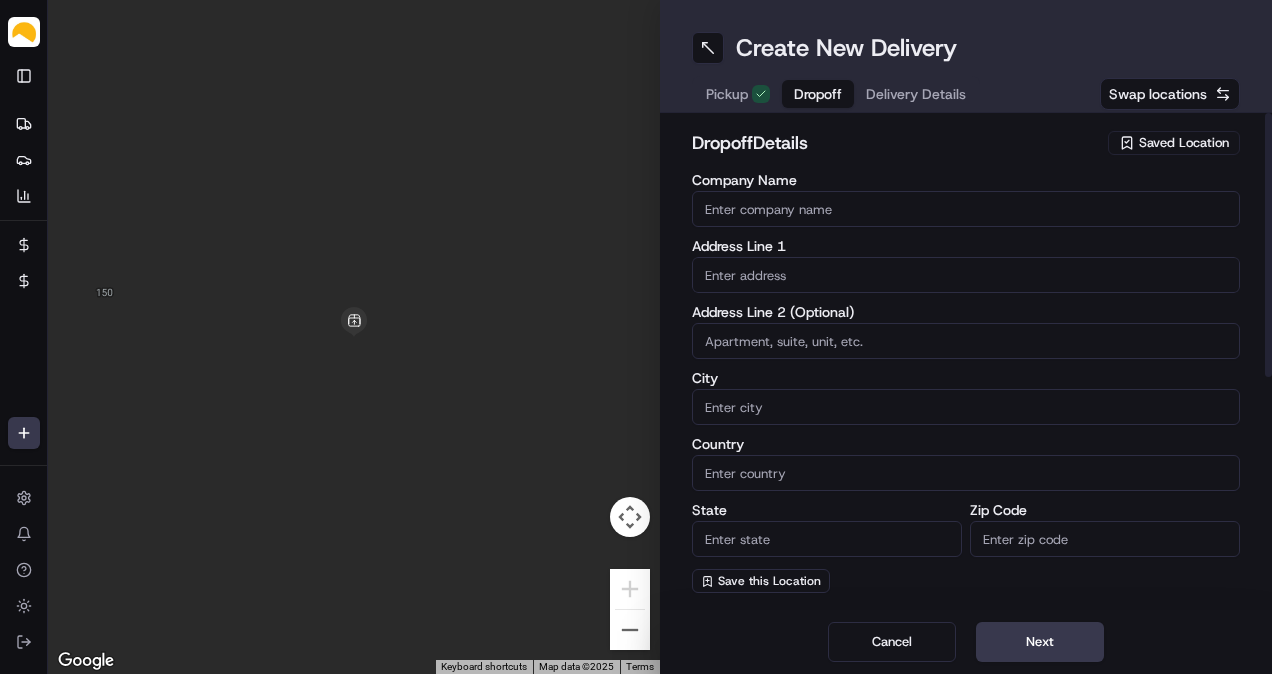 click at bounding box center [966, 275] 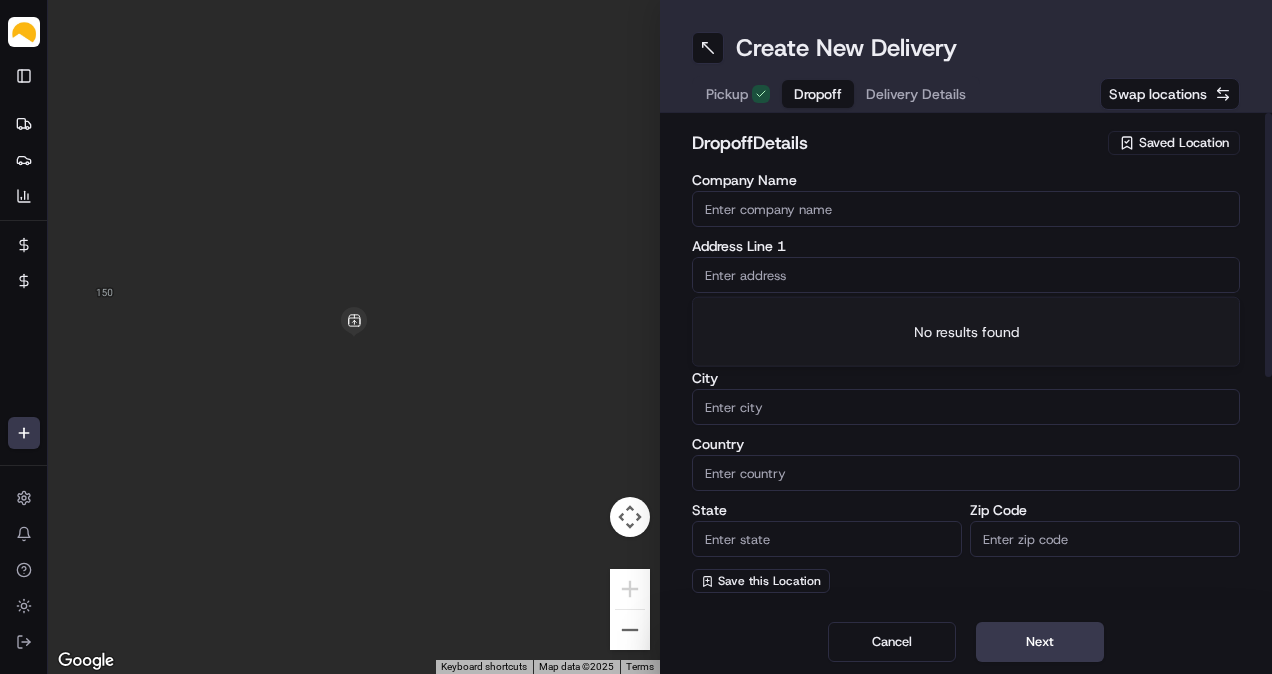 paste on "[STREET_ADDRESS]" 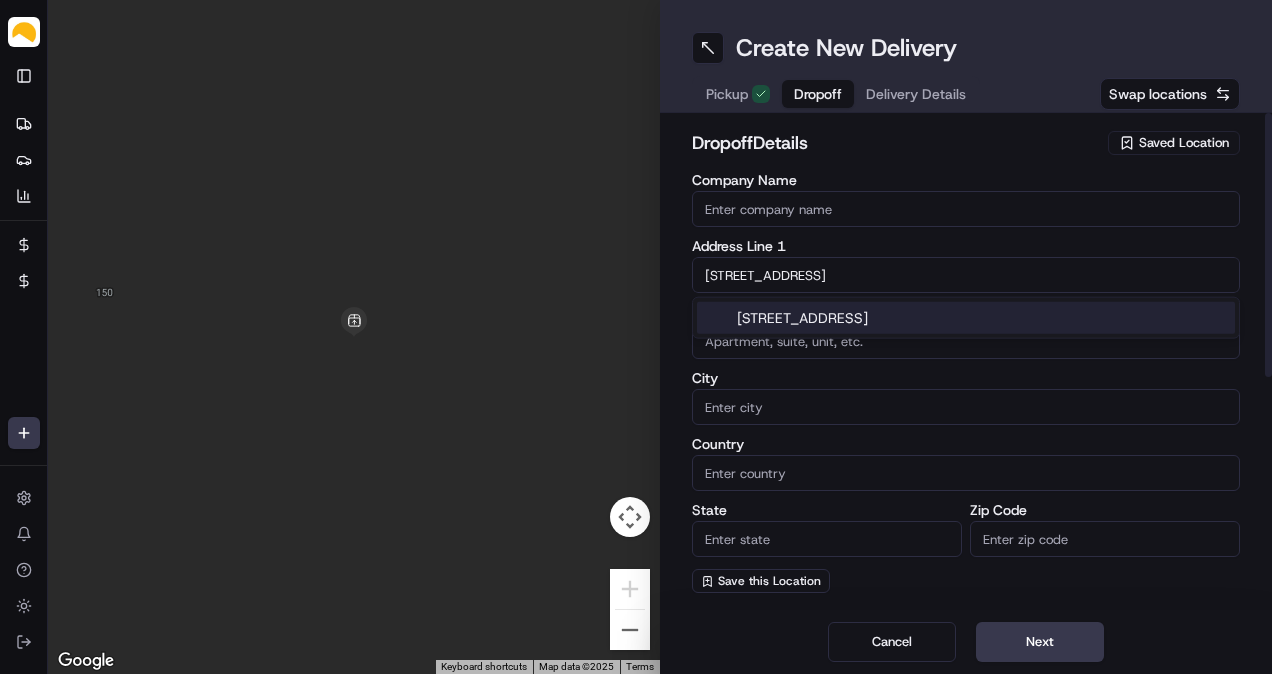click on "[STREET_ADDRESS]" at bounding box center [966, 318] 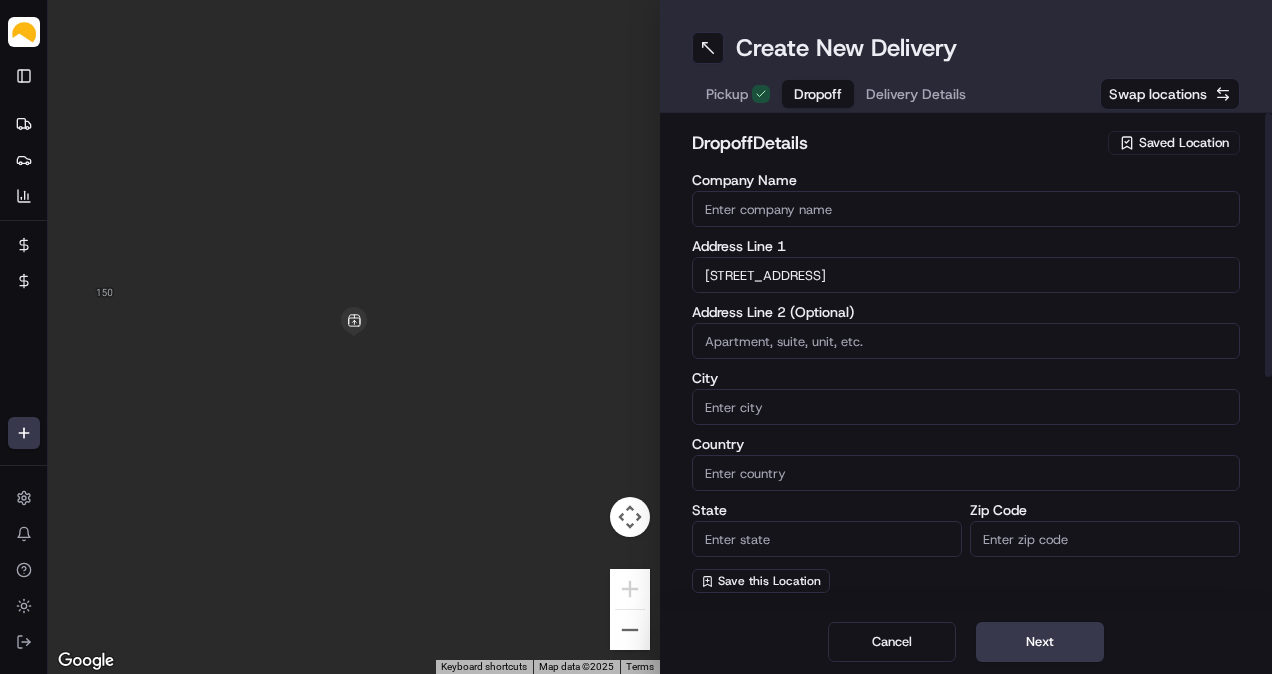 type on "[STREET_ADDRESS]" 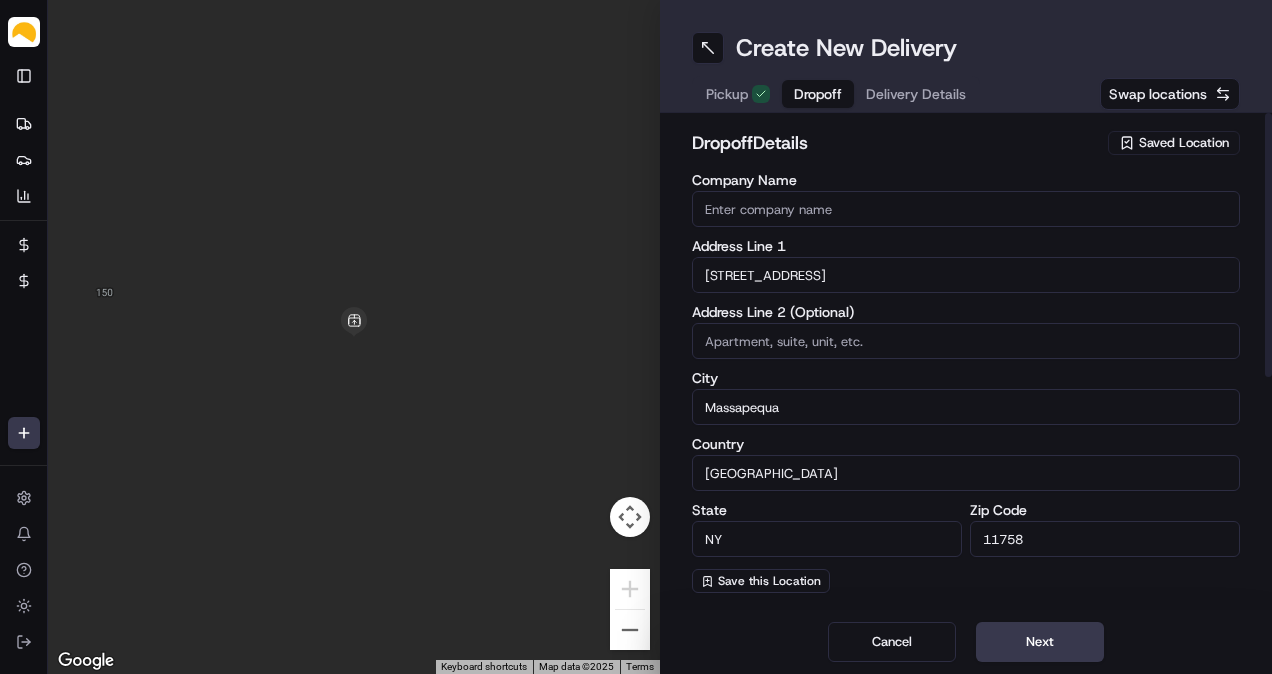 type on "[STREET_ADDRESS]" 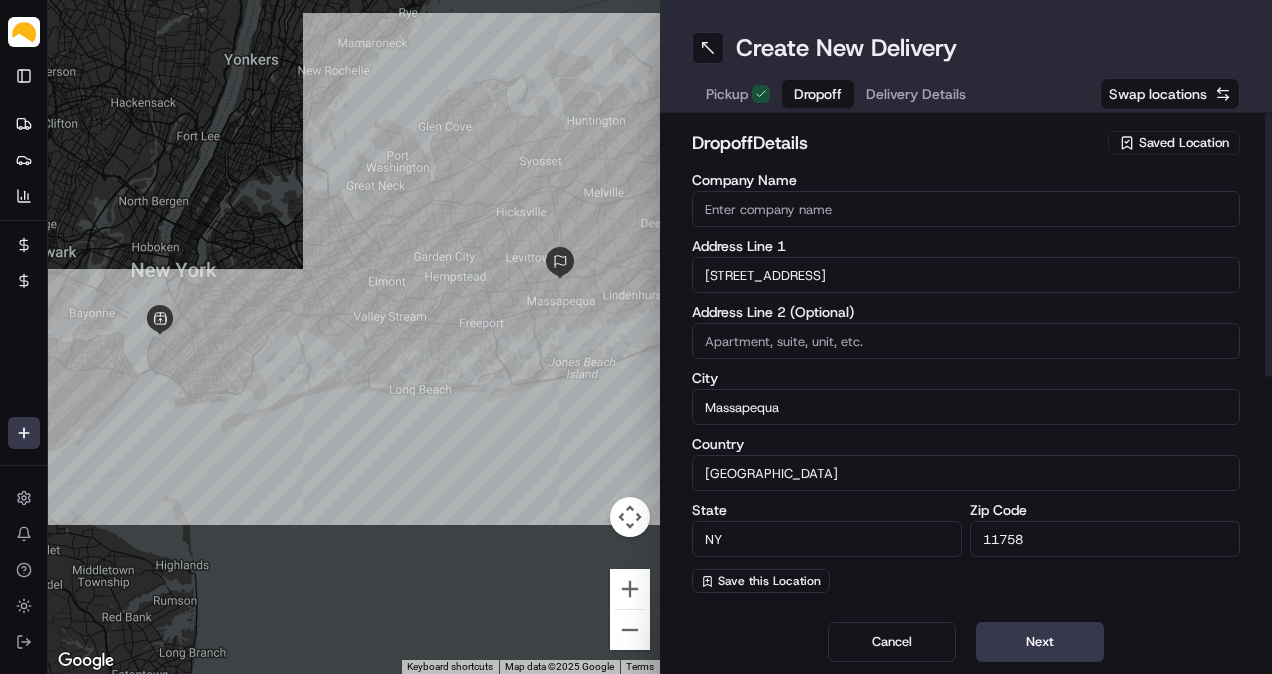 click on "Company Name" at bounding box center [966, 209] 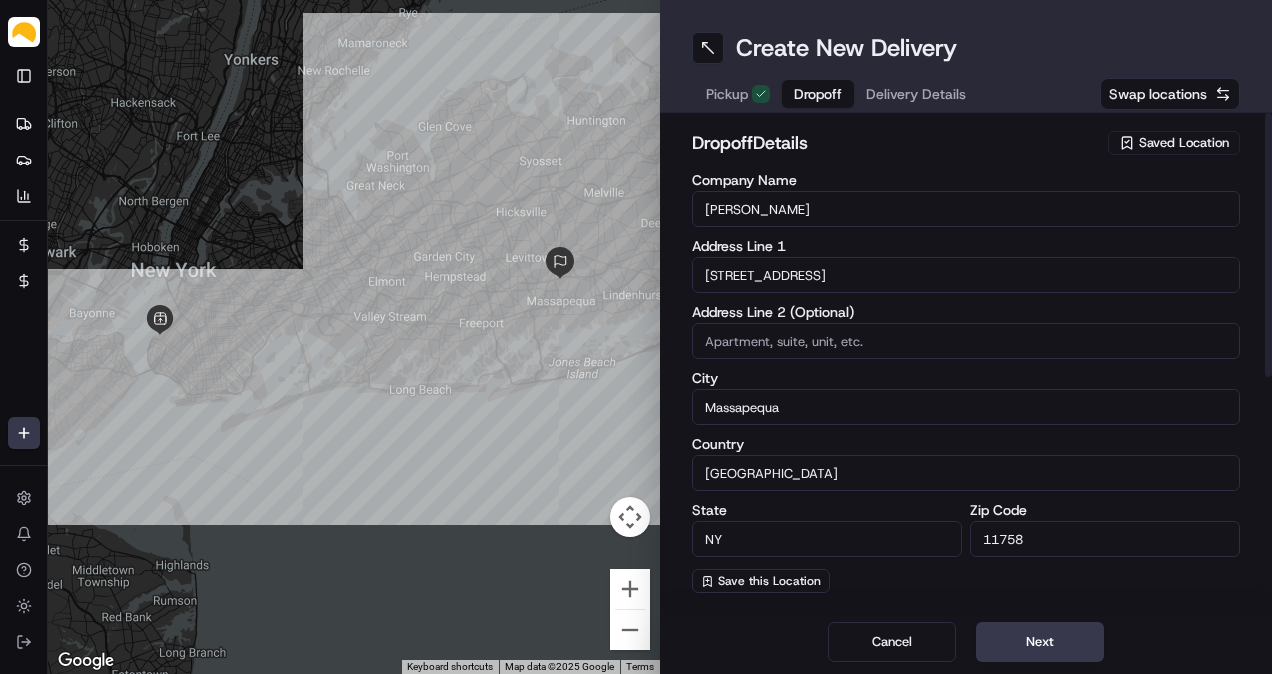type on "[PERSON_NAME]" 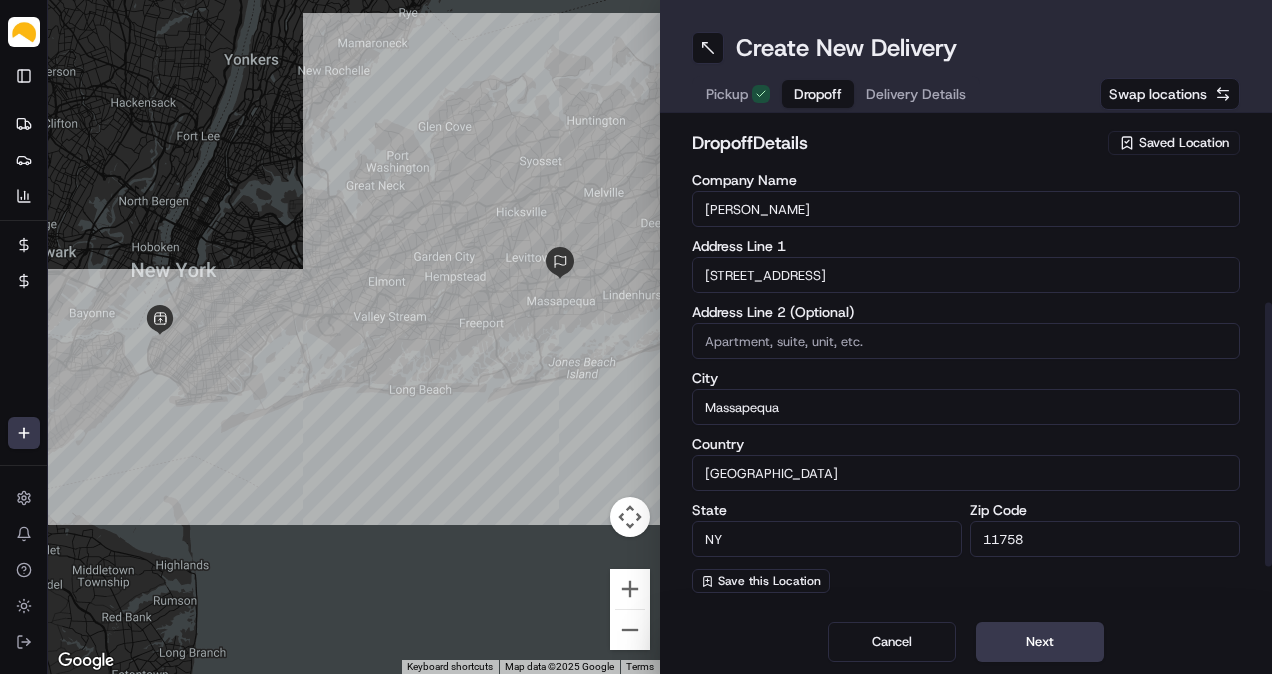 scroll, scrollTop: 333, scrollLeft: 0, axis: vertical 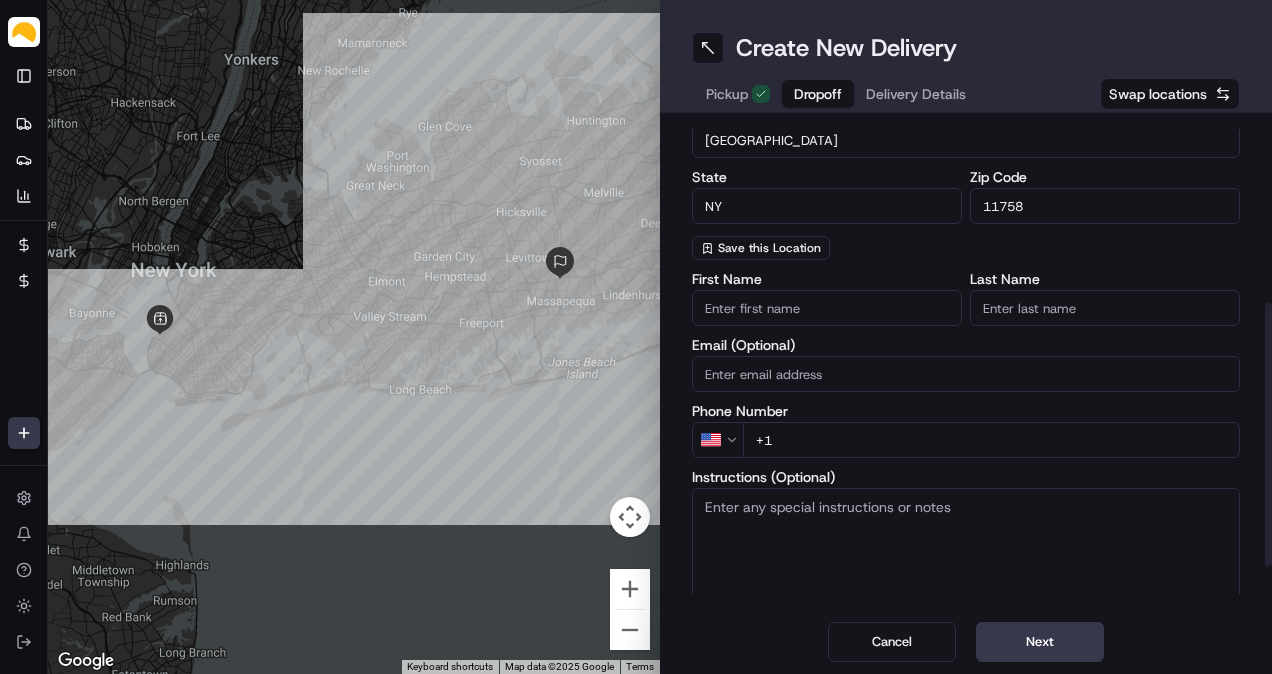 click on "+1" at bounding box center [991, 440] 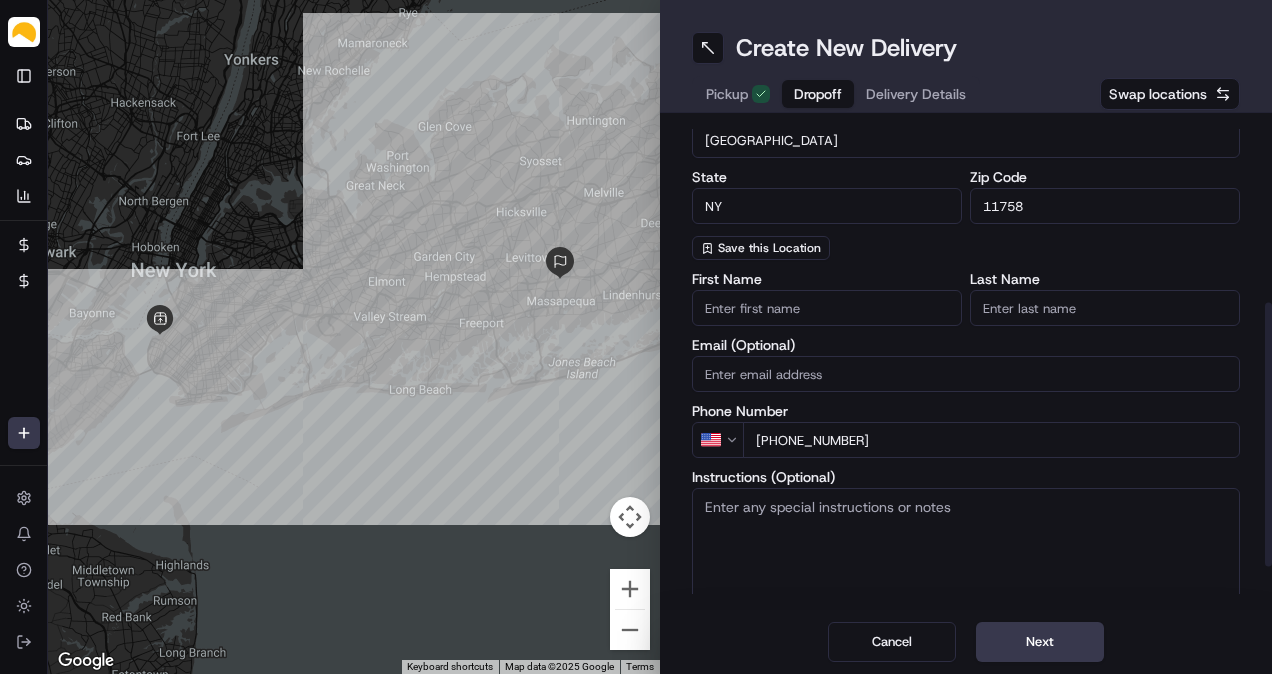 type on "[PHONE_NUMBER]" 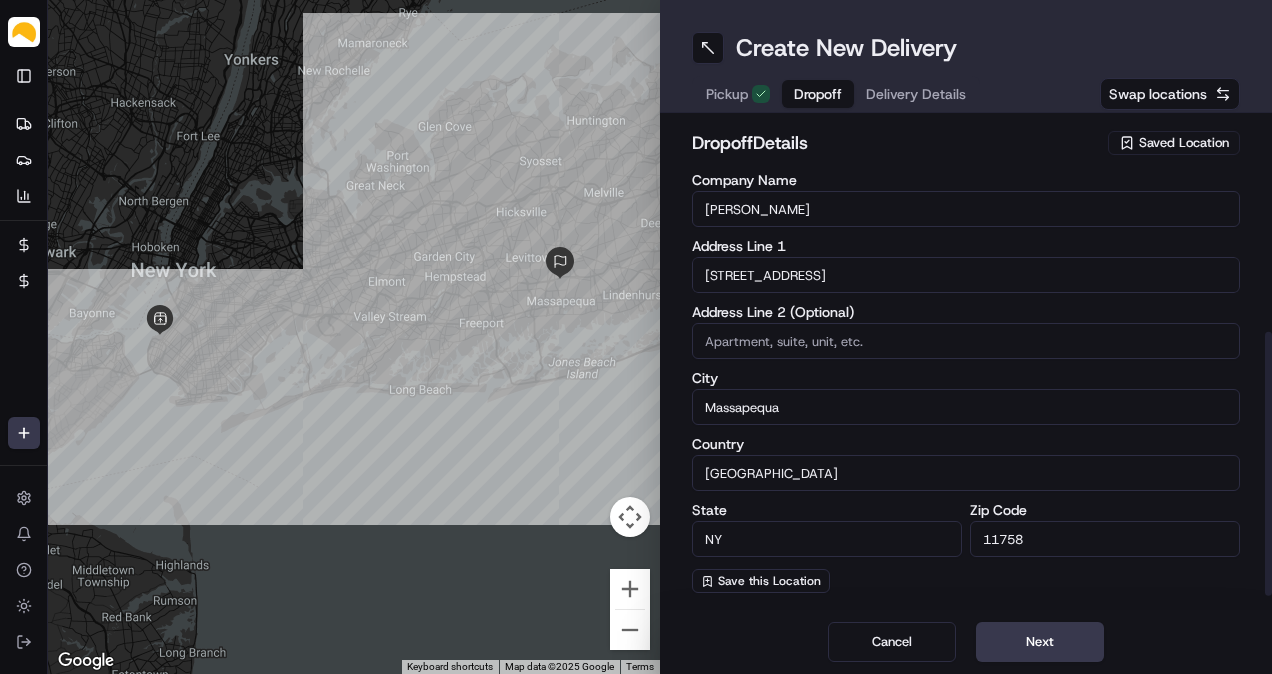 scroll, scrollTop: 409, scrollLeft: 0, axis: vertical 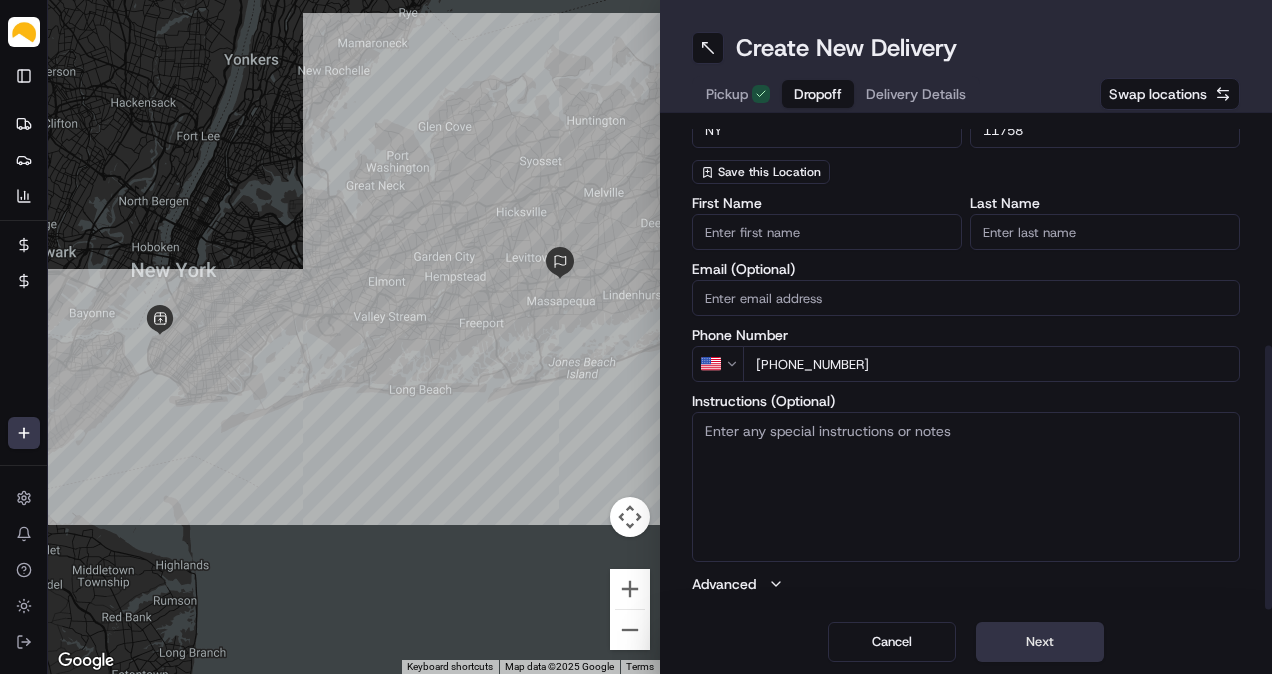 click on "Next" at bounding box center (1040, 642) 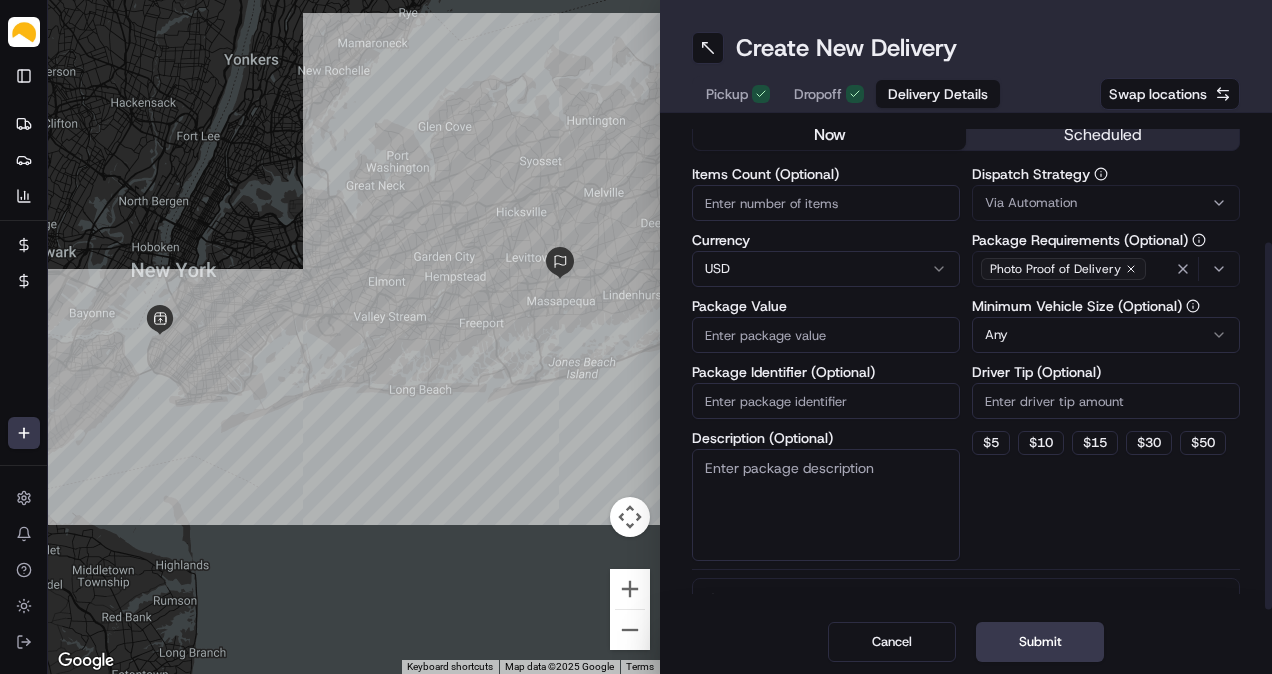 scroll, scrollTop: 0, scrollLeft: 0, axis: both 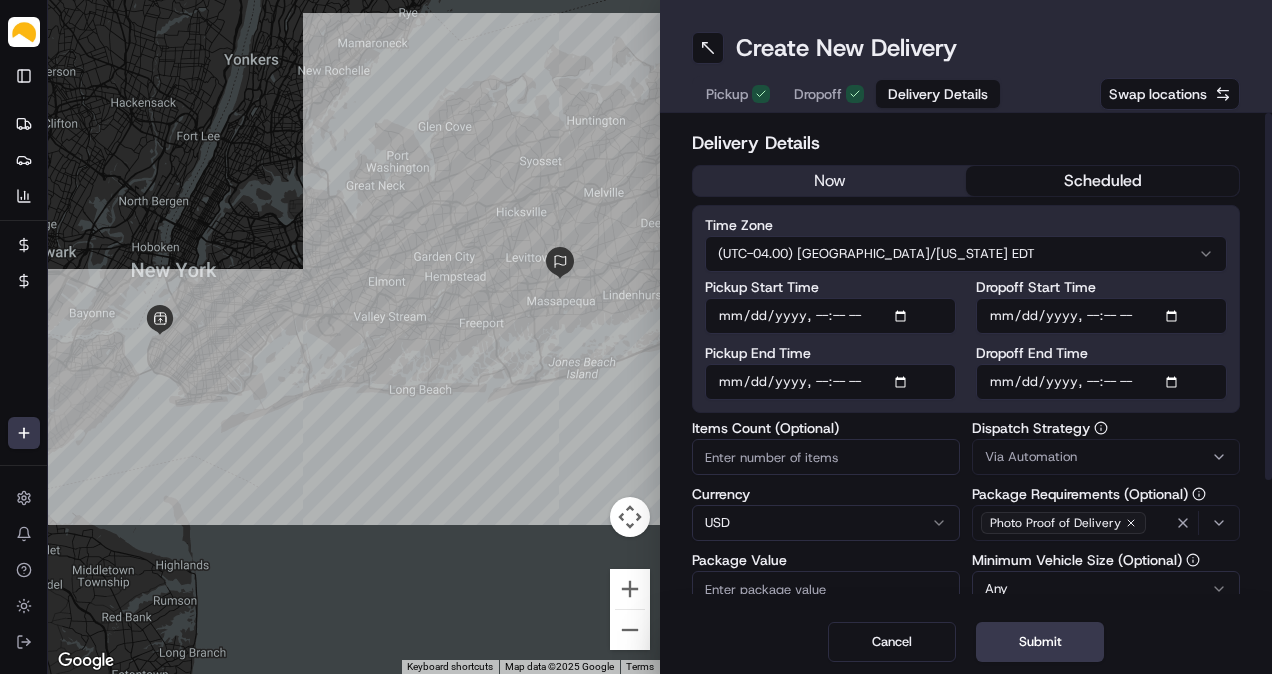 click on "scheduled" at bounding box center (1102, 181) 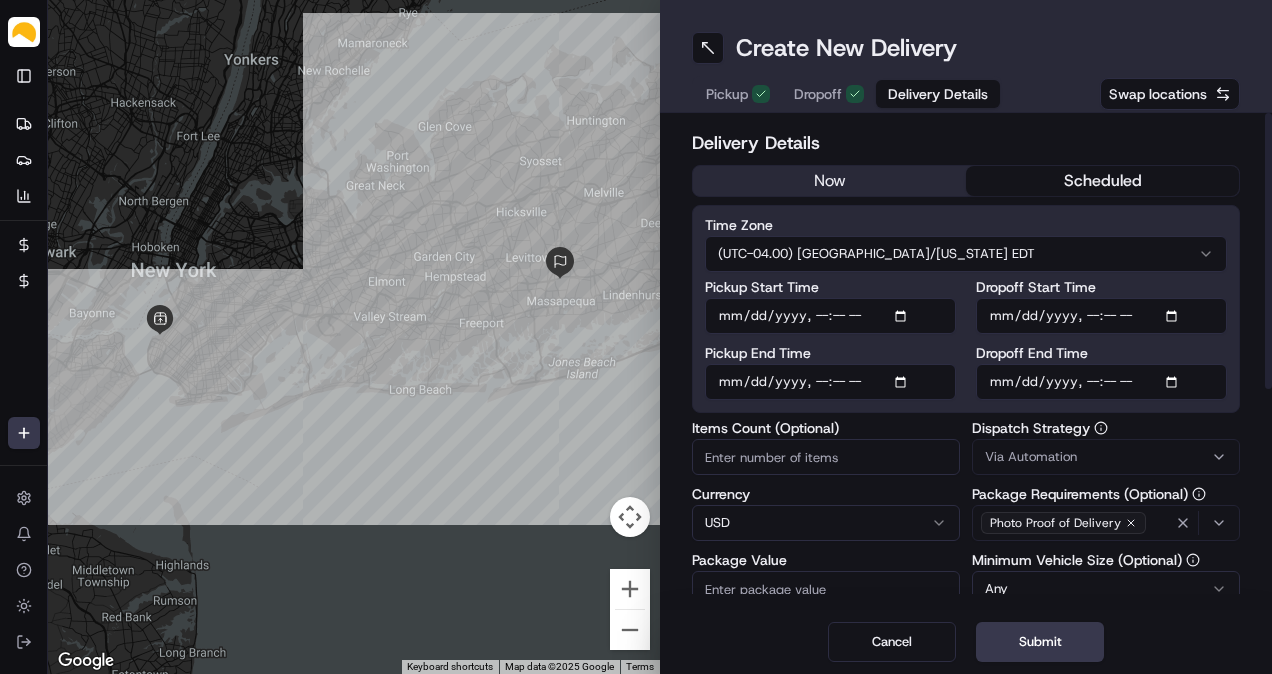 click on "Pickup Start Time" at bounding box center (830, 316) 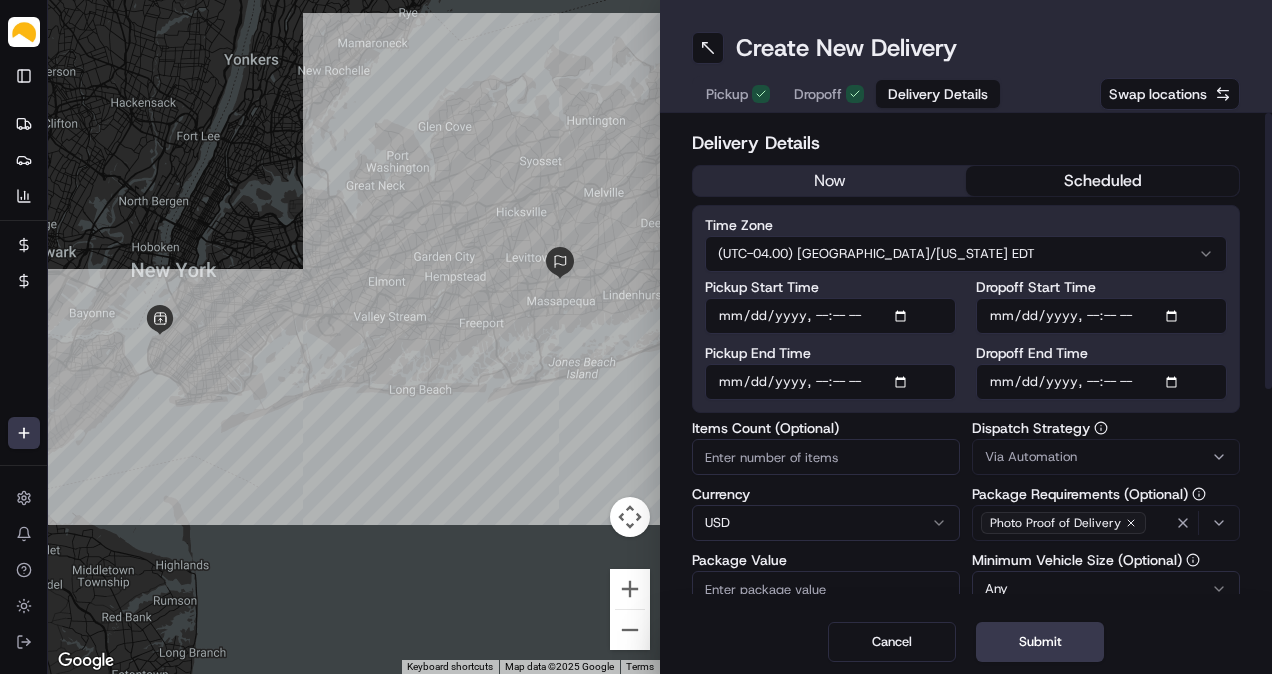 click on "Pickup Start Time" at bounding box center [830, 316] 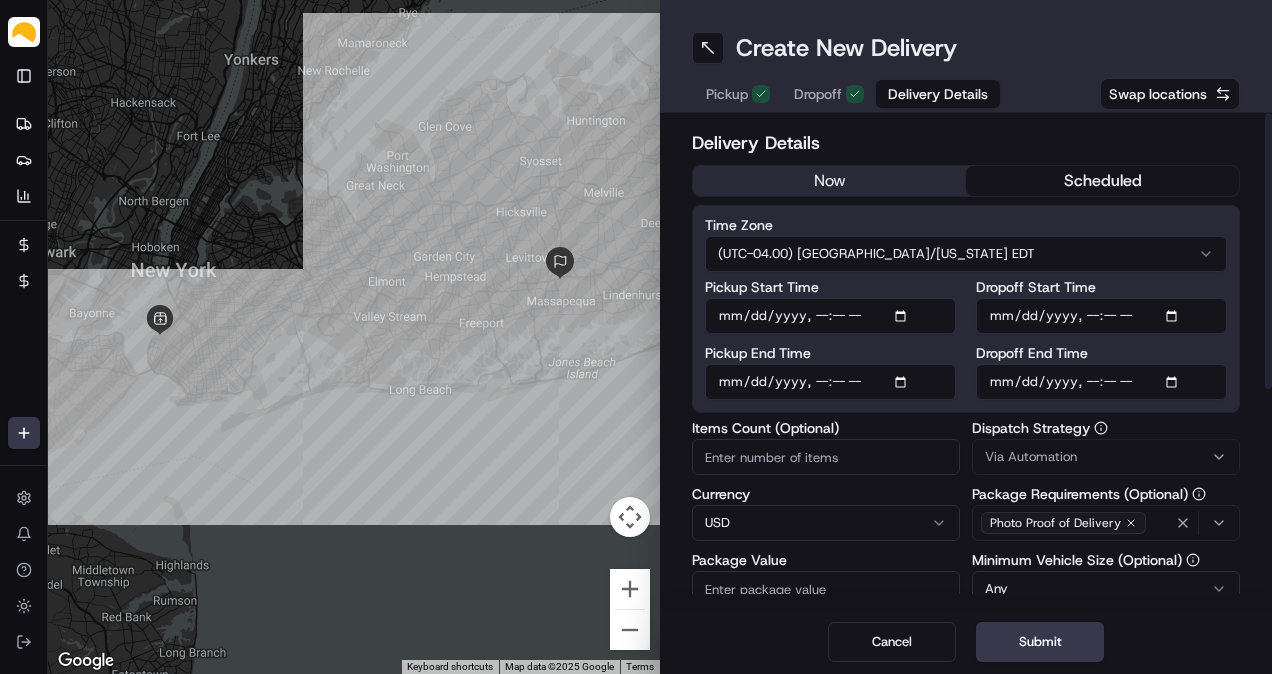 click on "Pickup End Time" at bounding box center [830, 382] 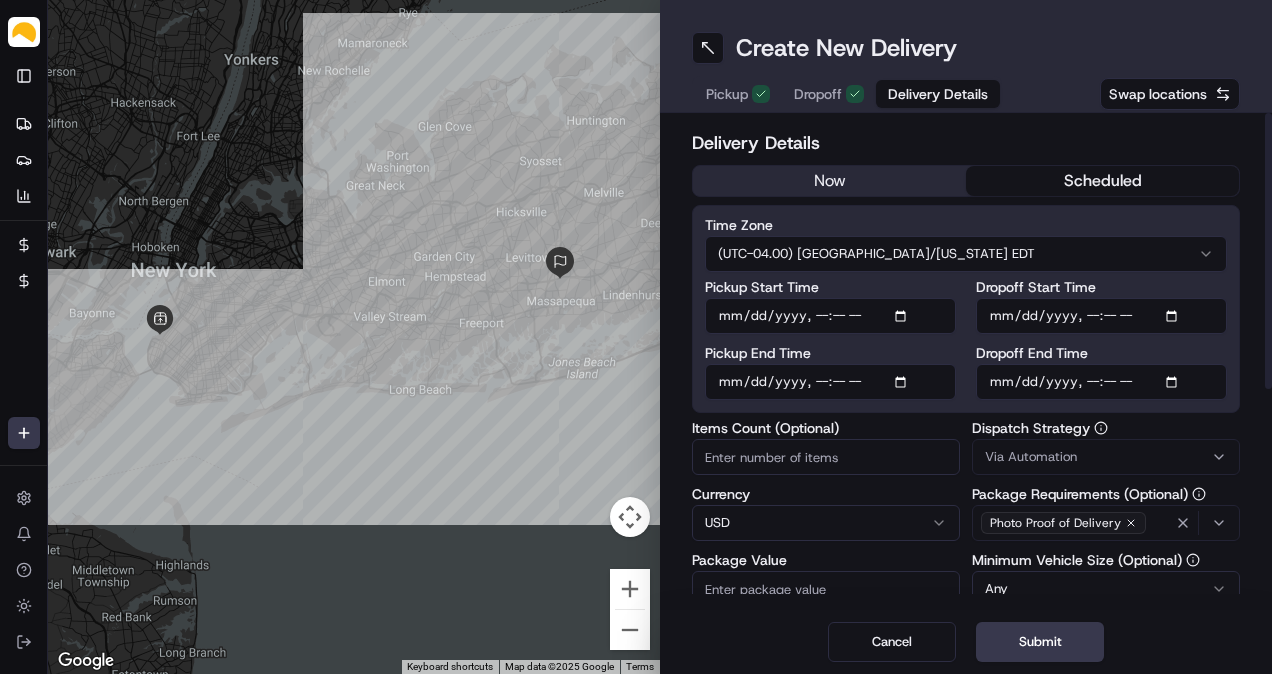 click on "Pickup End Time" at bounding box center (830, 382) 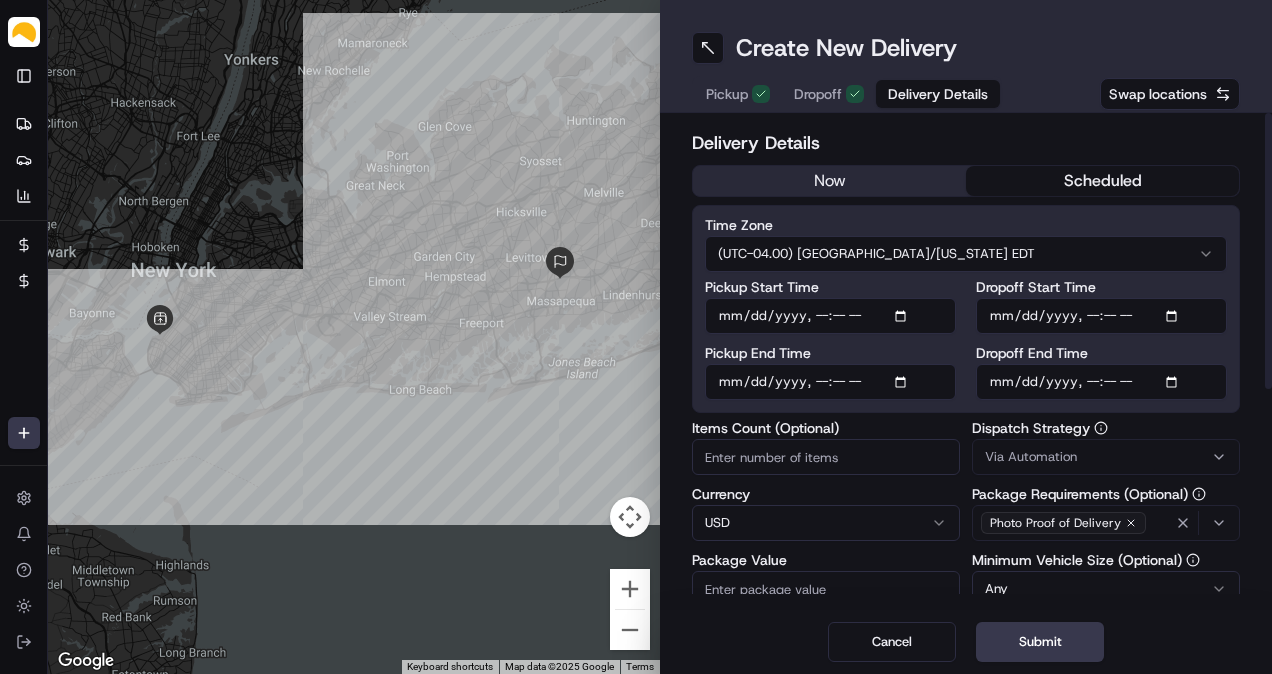 click on "Dropoff End Time" at bounding box center [1101, 382] 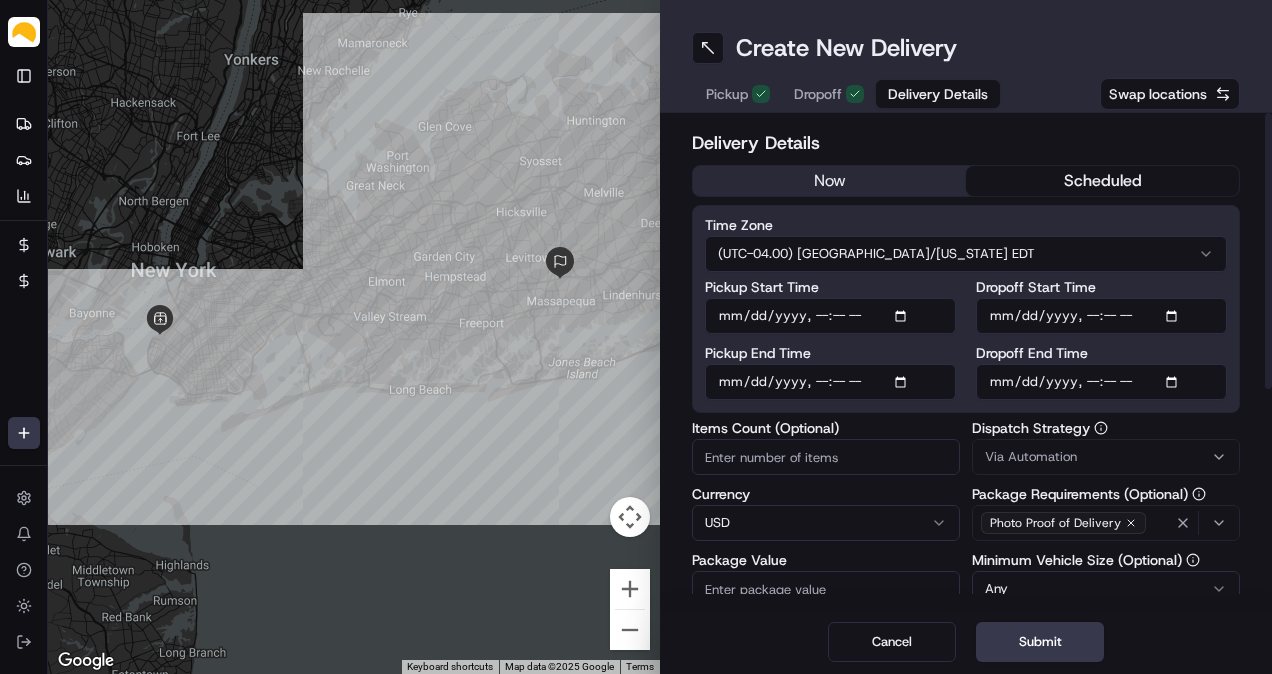 click on "Dropoff End Time" at bounding box center (1101, 382) 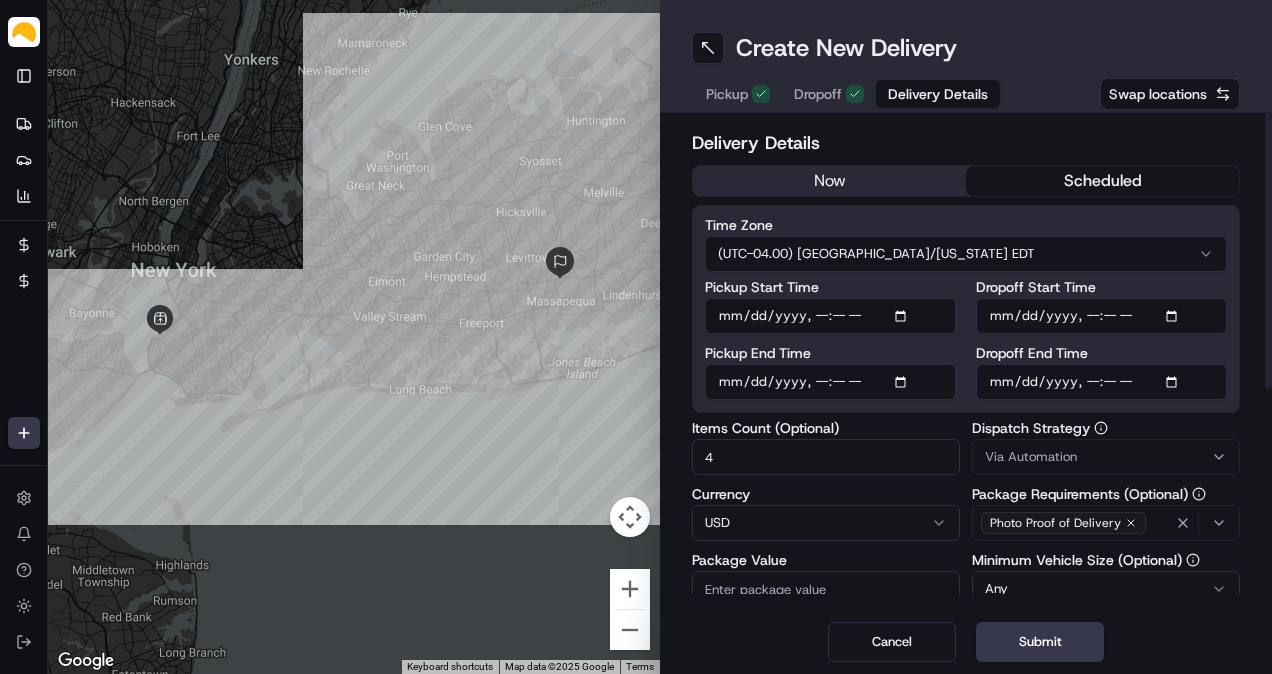 type on "4" 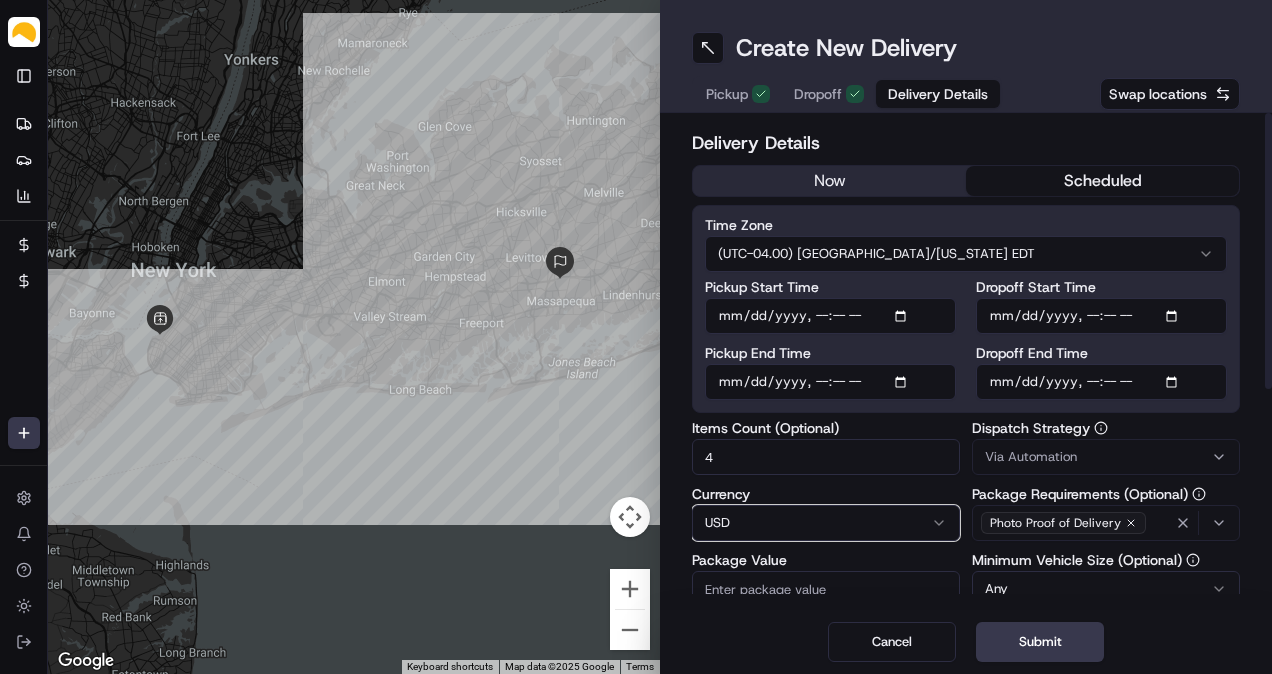 type 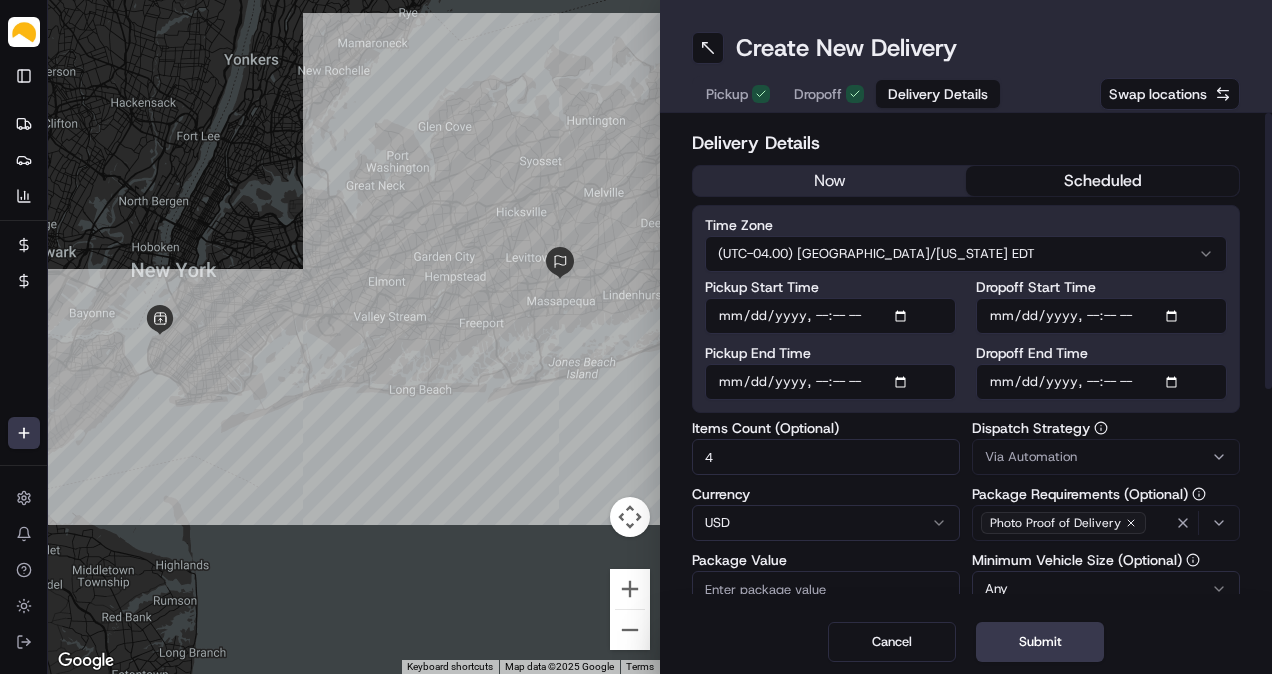 scroll, scrollTop: 92, scrollLeft: 0, axis: vertical 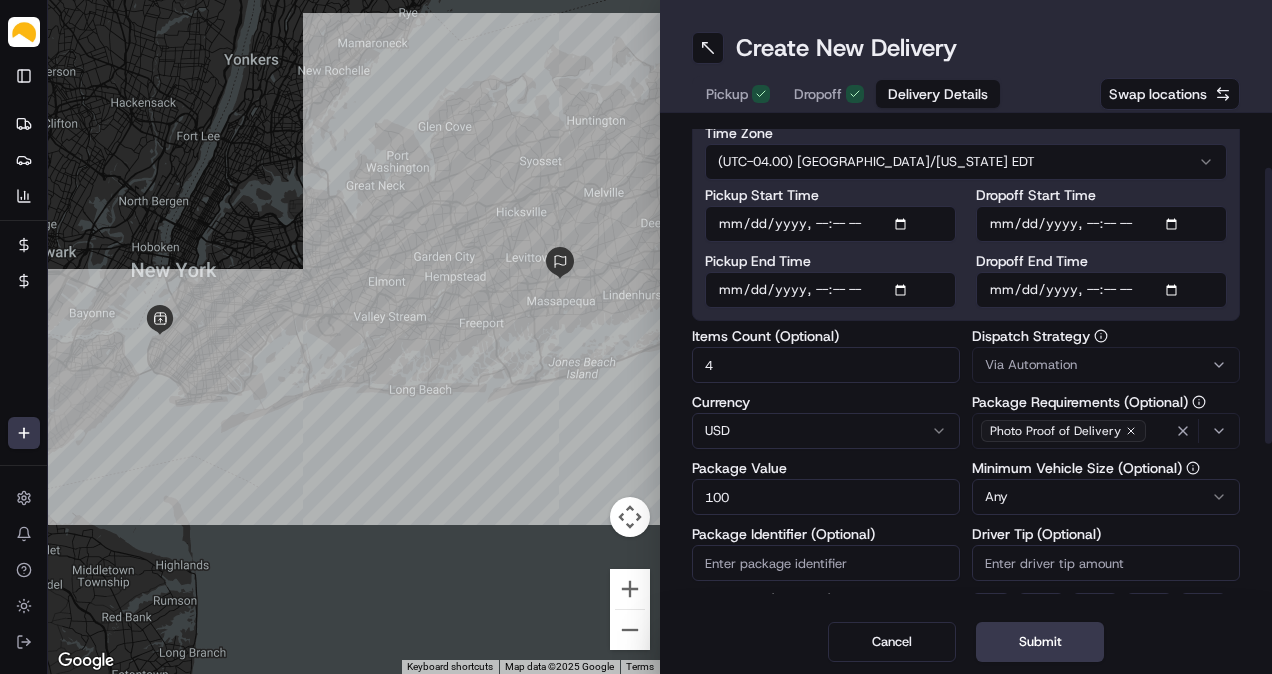 type on "100" 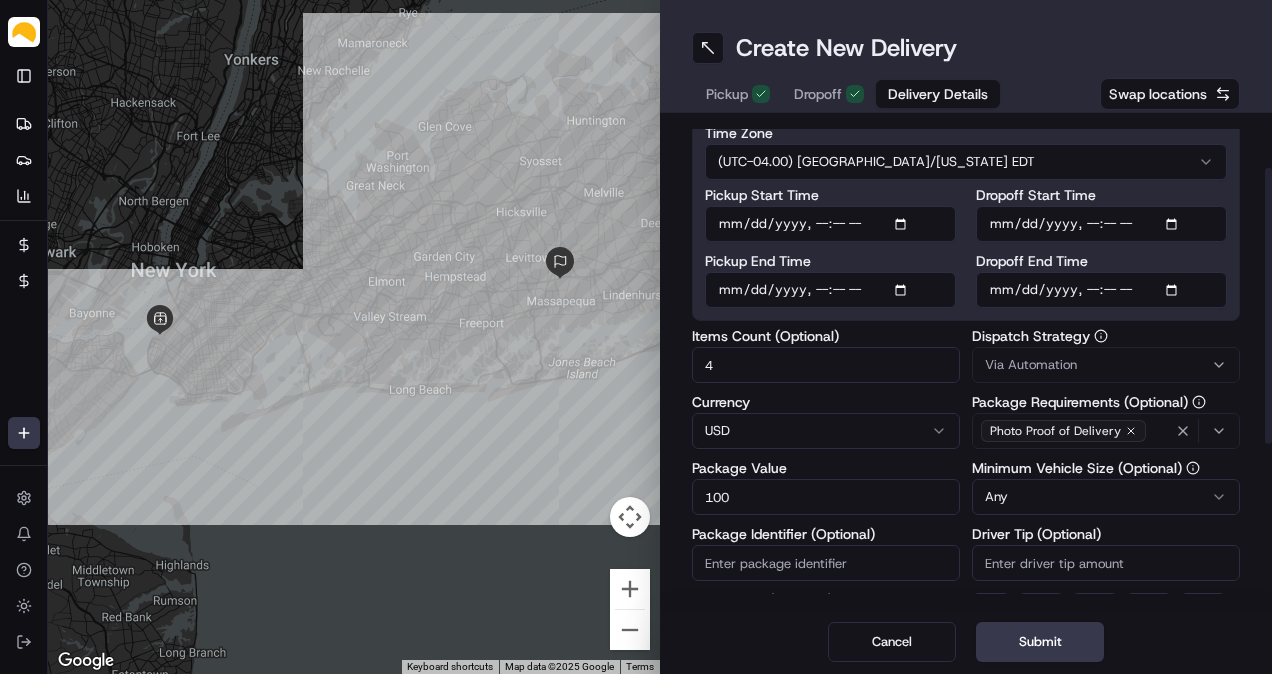 scroll, scrollTop: 359, scrollLeft: 0, axis: vertical 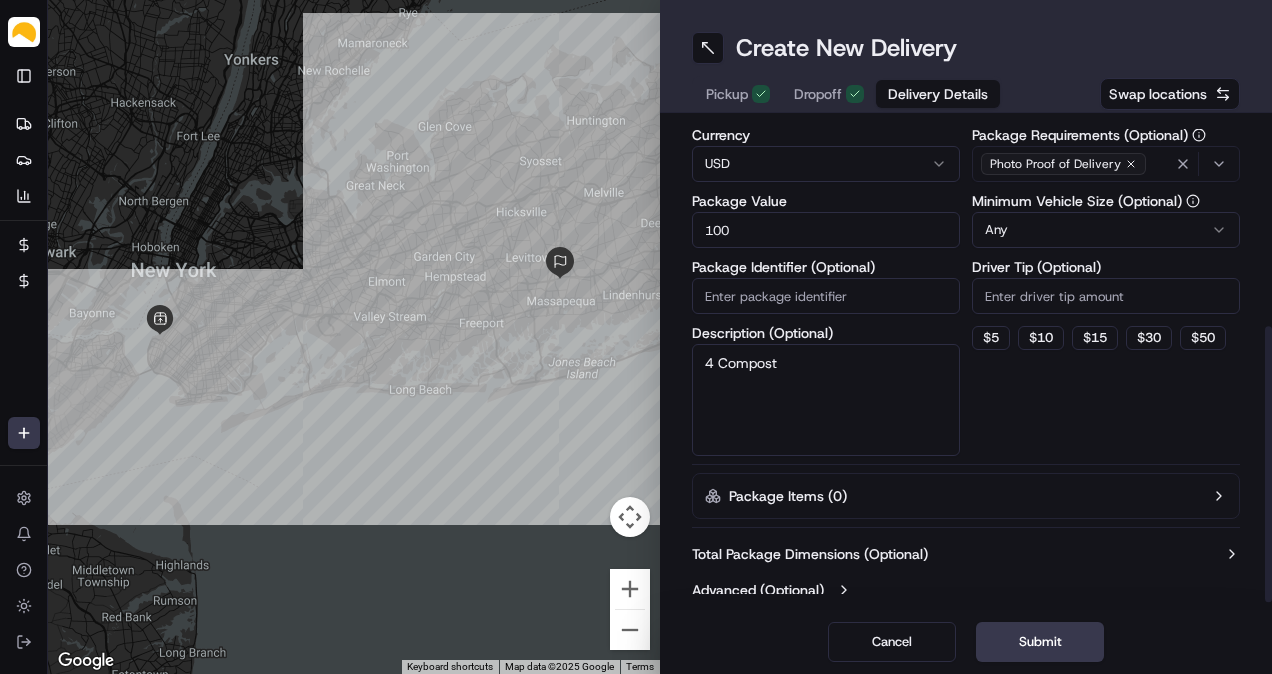type on "4 Compost" 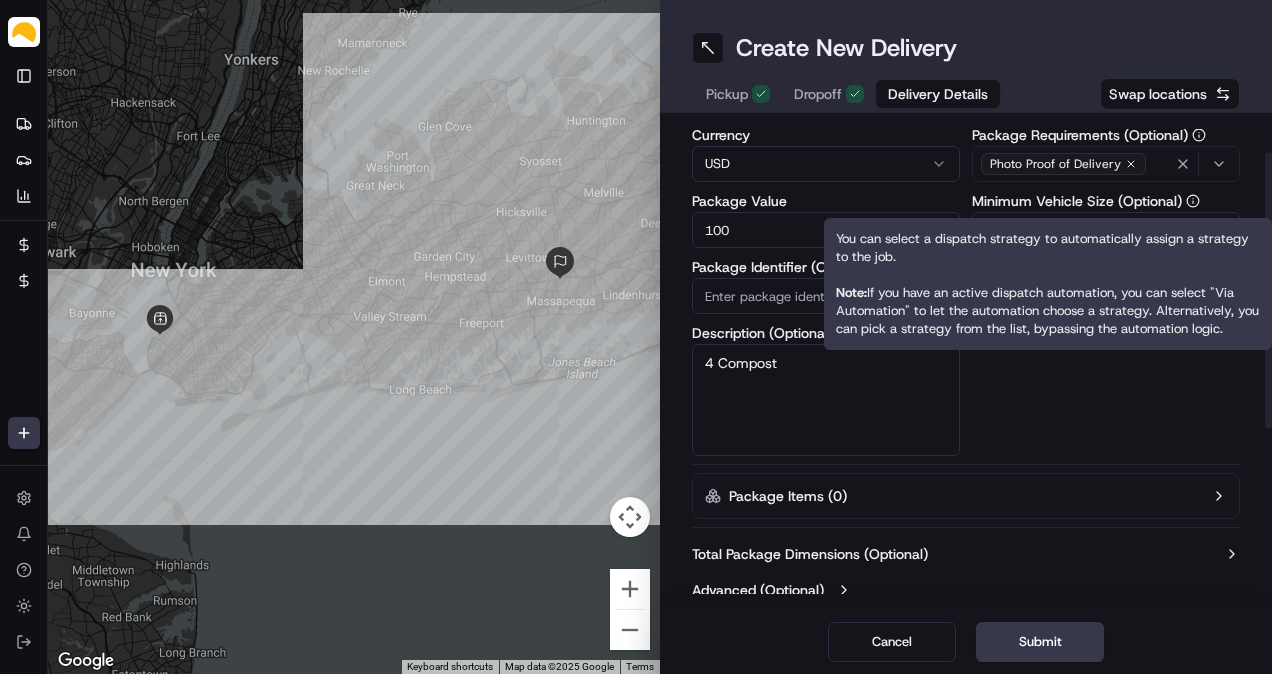 type 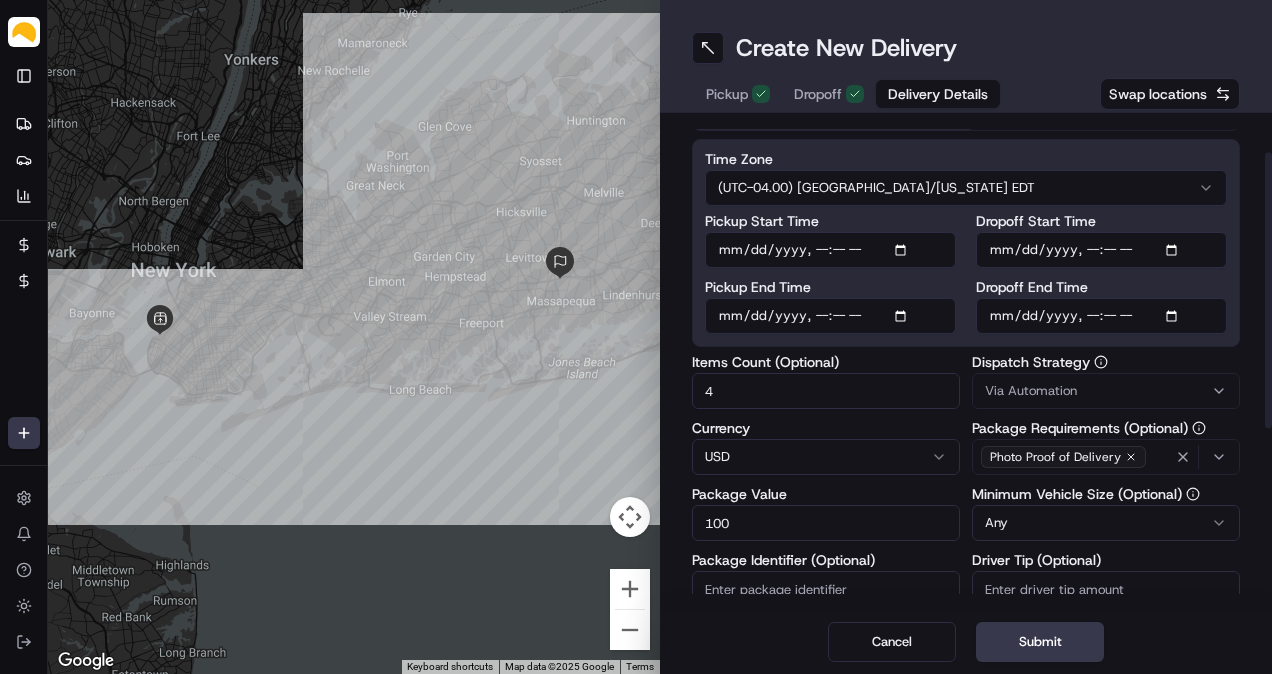 click on "Items Count (Optional) 4 Currency USD Package Value 100 Package Identifier (Optional) Description (Optional) 4 Compost Dispatch Strategy Via Automation Package Requirements (Optional) Photo Proof of Delivery Minimum Vehicle Size (Optional) Any Driver Tip (Optional) $ 5 $ 10 $ 15 $ 30 $ 50" at bounding box center [966, 552] 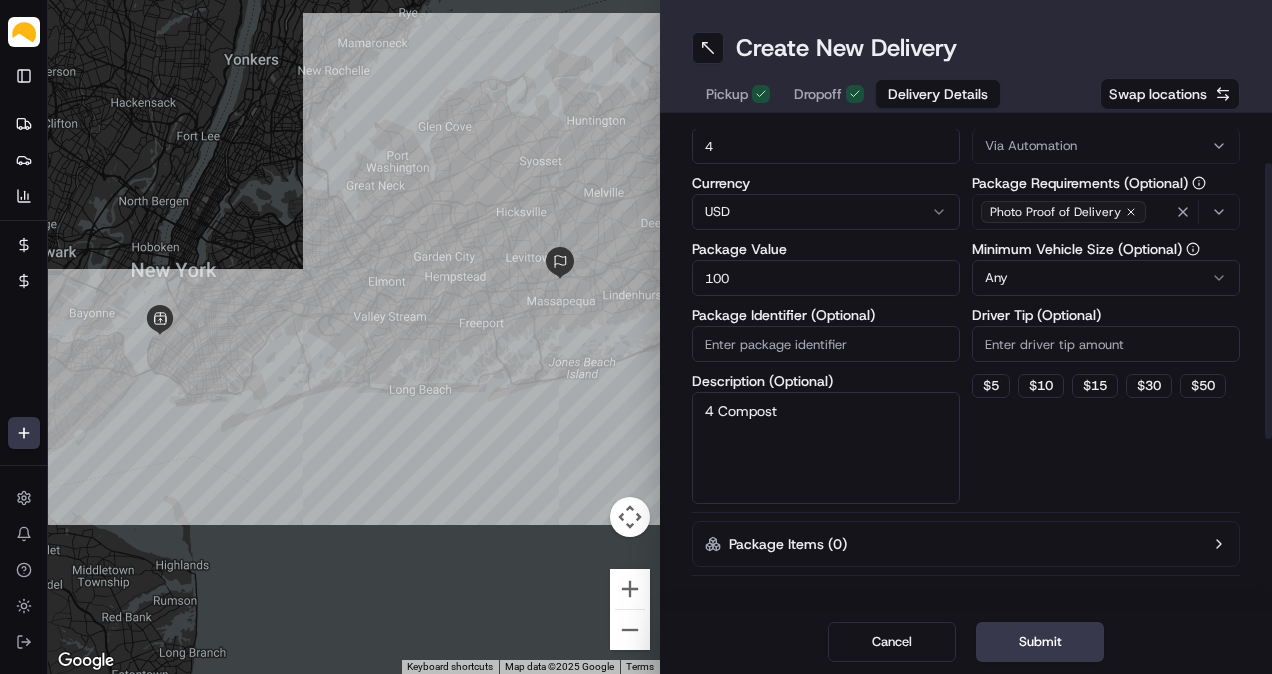 scroll, scrollTop: 371, scrollLeft: 0, axis: vertical 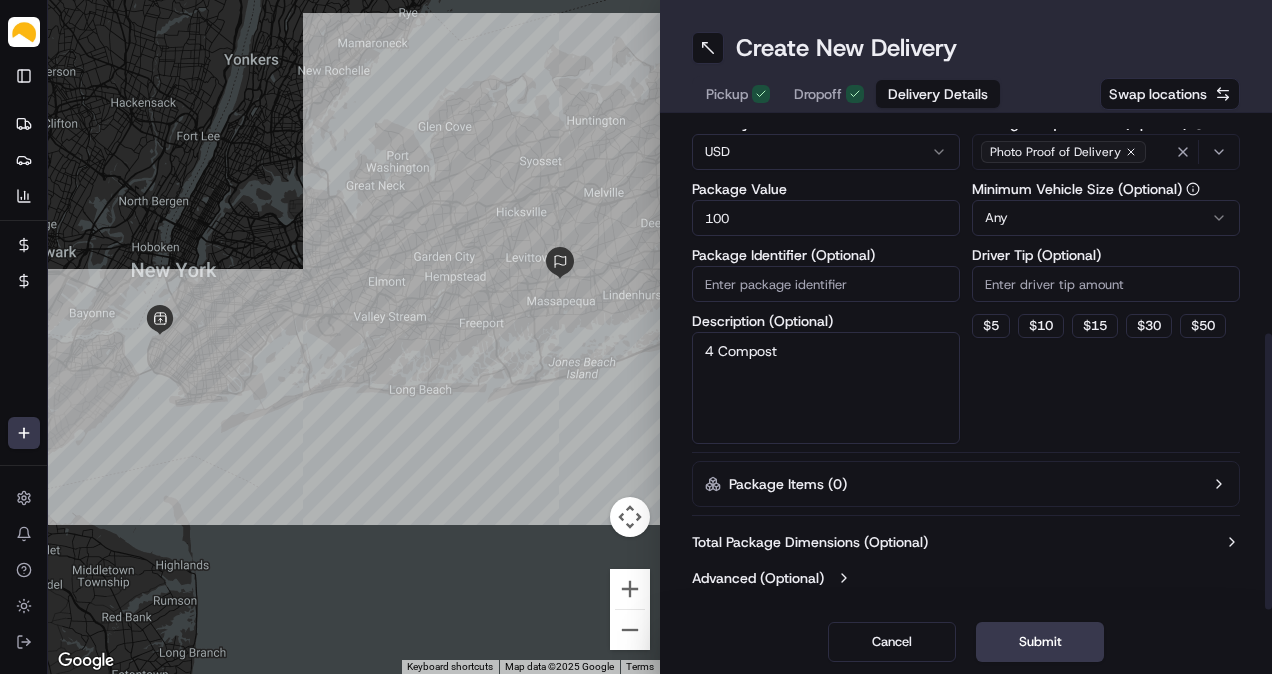 click on "Total Package Dimensions (Optional)" at bounding box center [810, 542] 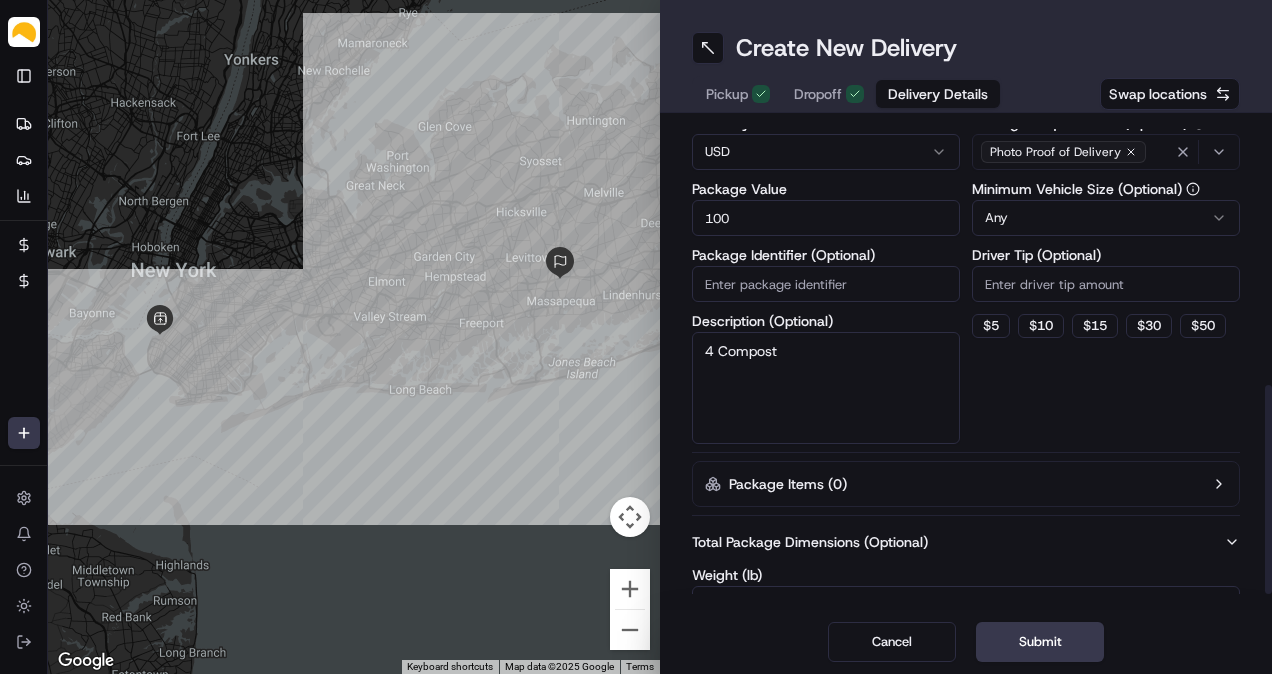scroll, scrollTop: 639, scrollLeft: 0, axis: vertical 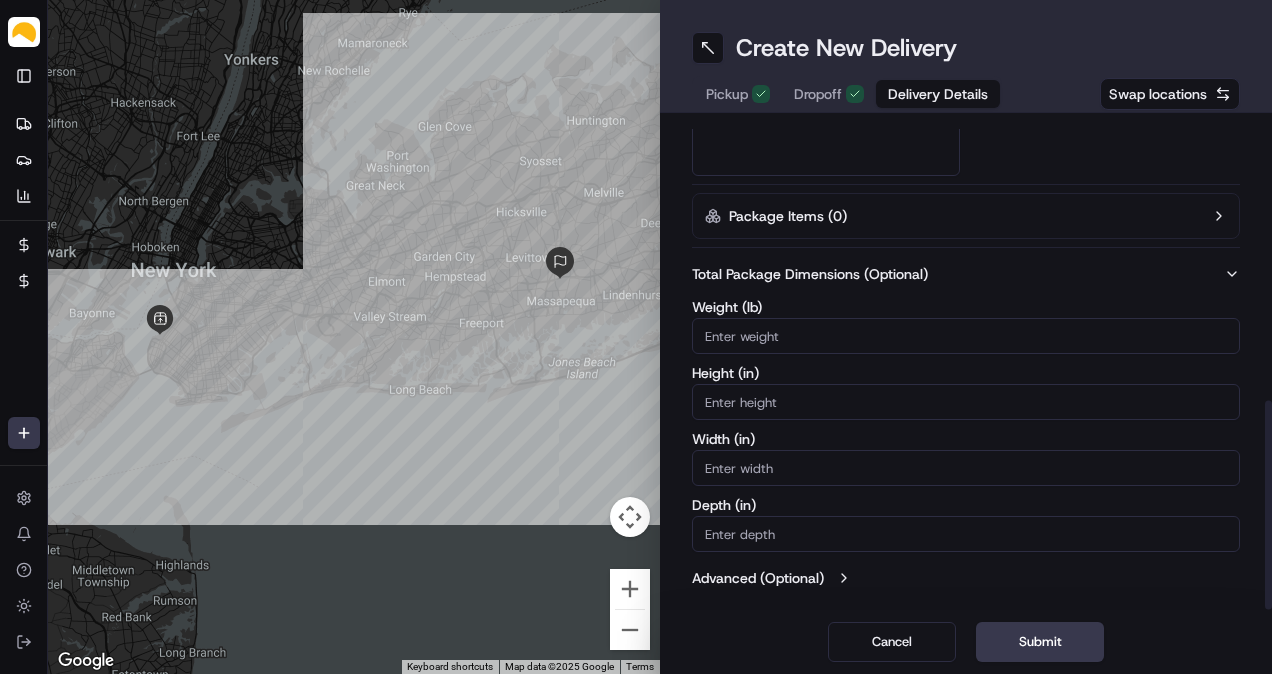 click on "Weight ( lb )" at bounding box center (966, 336) 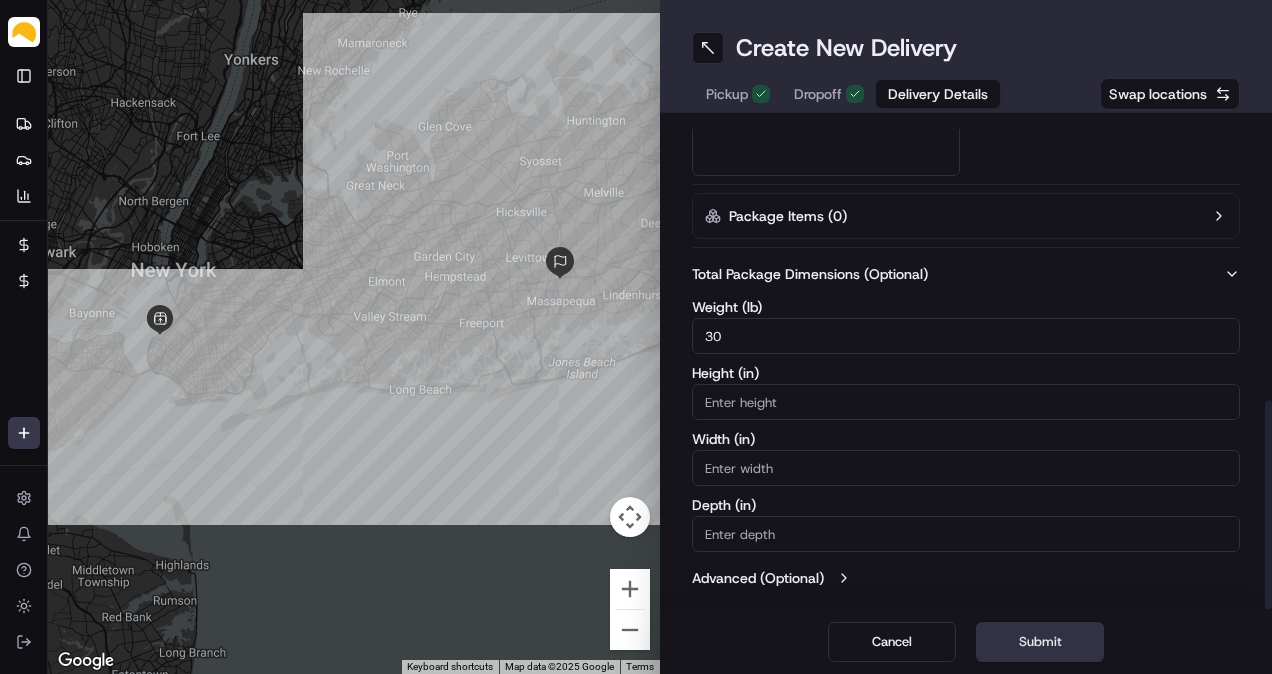 type on "30" 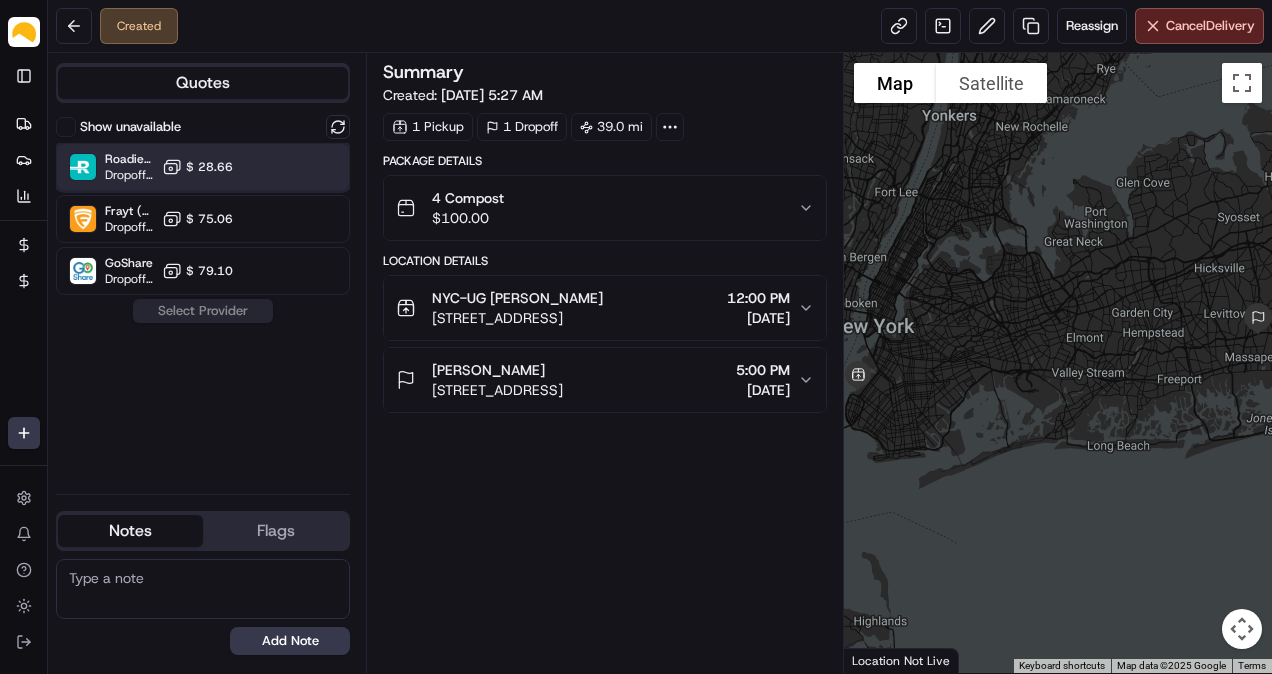 click on "Roadie (P2P) Dropoff ETA   - $   28.66" at bounding box center [203, 167] 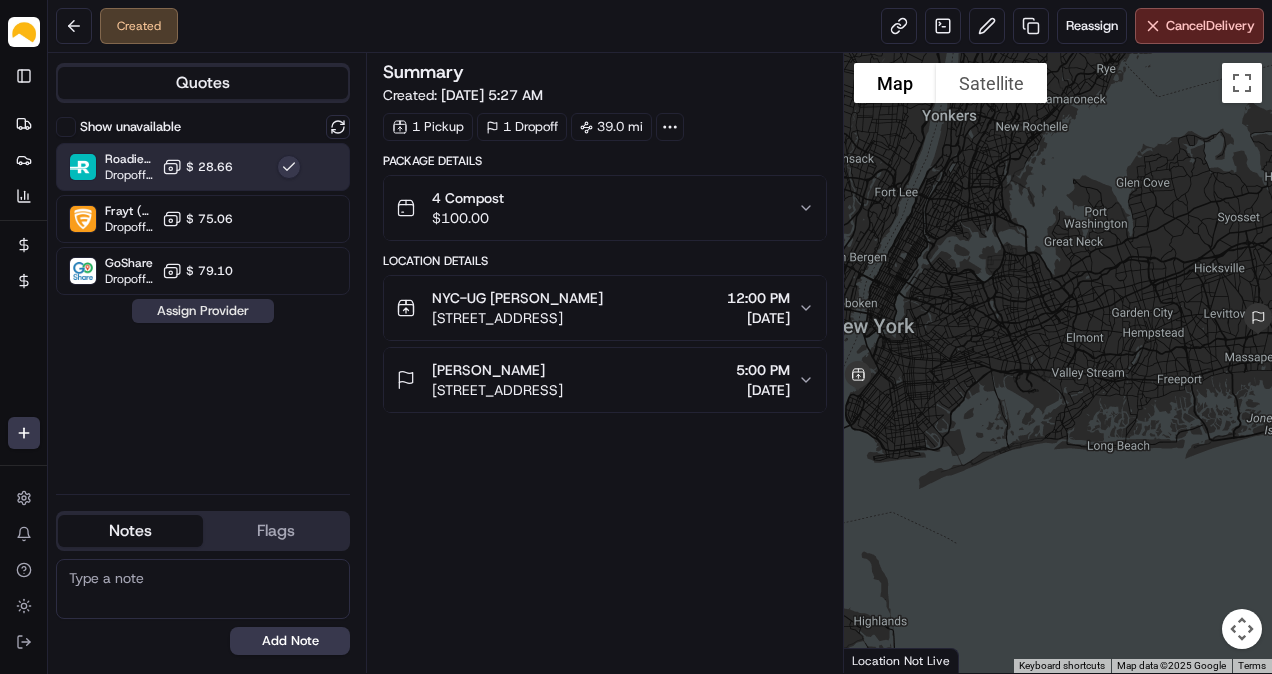 click on "Assign Provider" at bounding box center [203, 311] 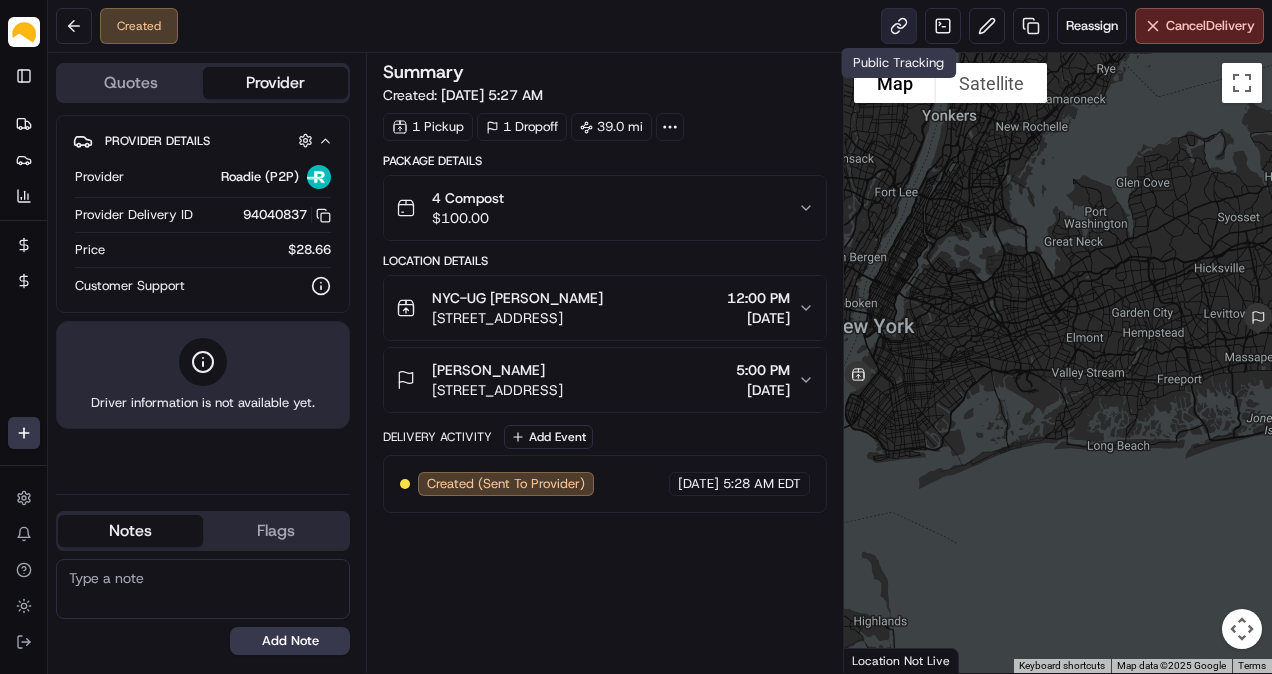 click at bounding box center (899, 26) 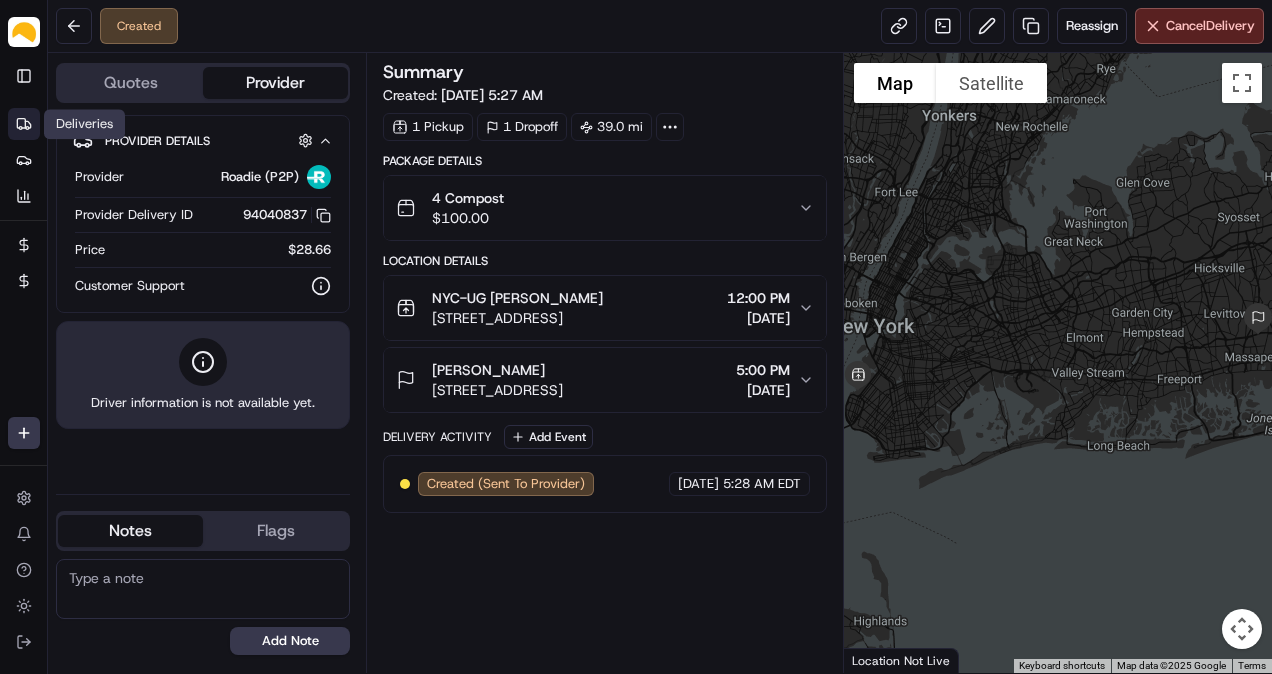 click on "Deliveries" at bounding box center [24, 124] 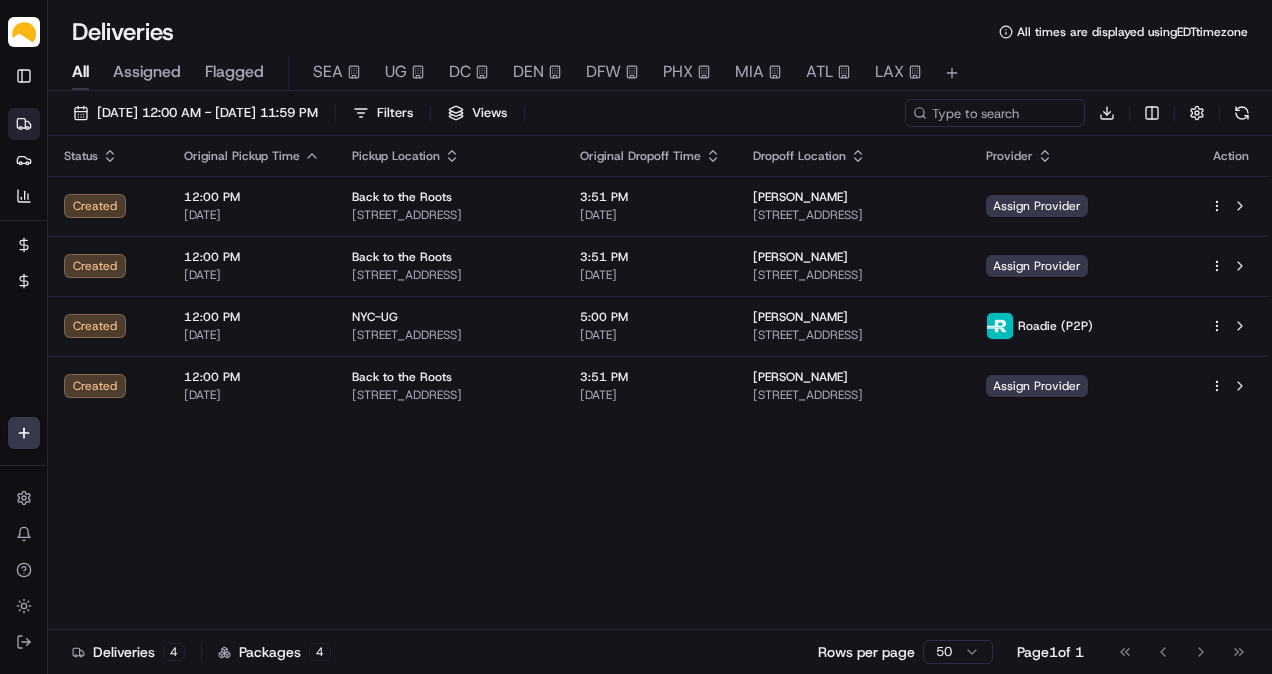 click on "All" at bounding box center (80, 72) 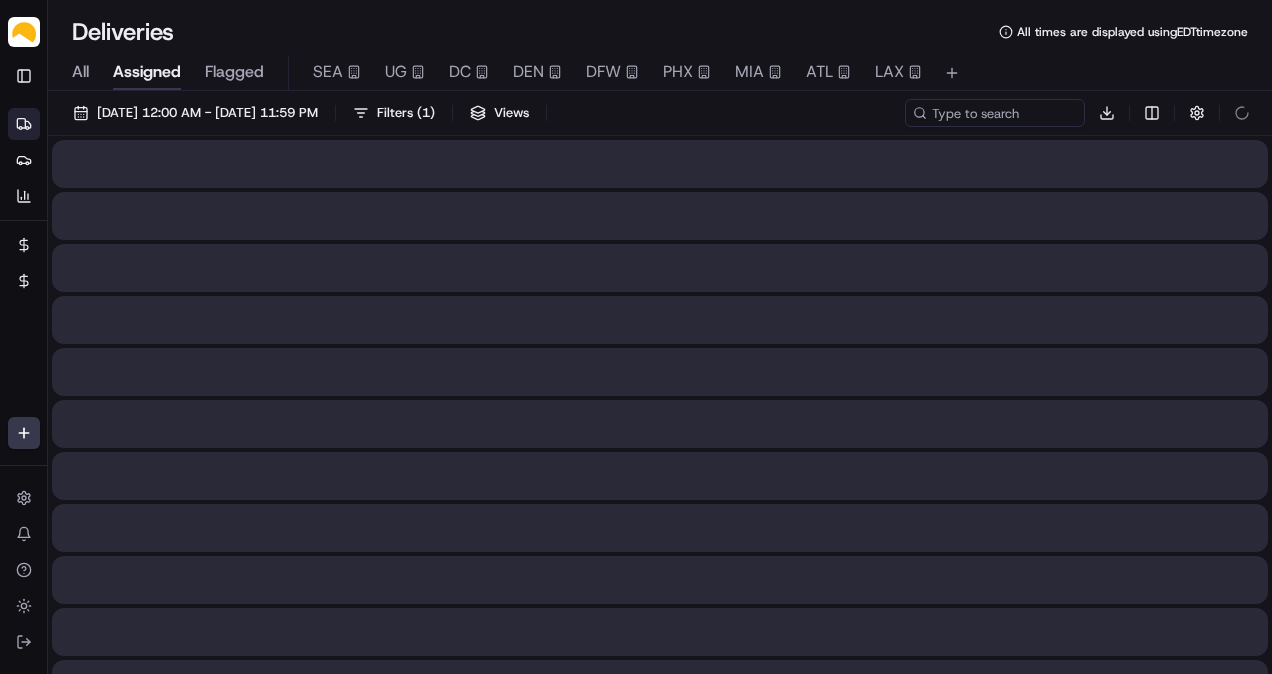 click on "Assigned" at bounding box center [147, 72] 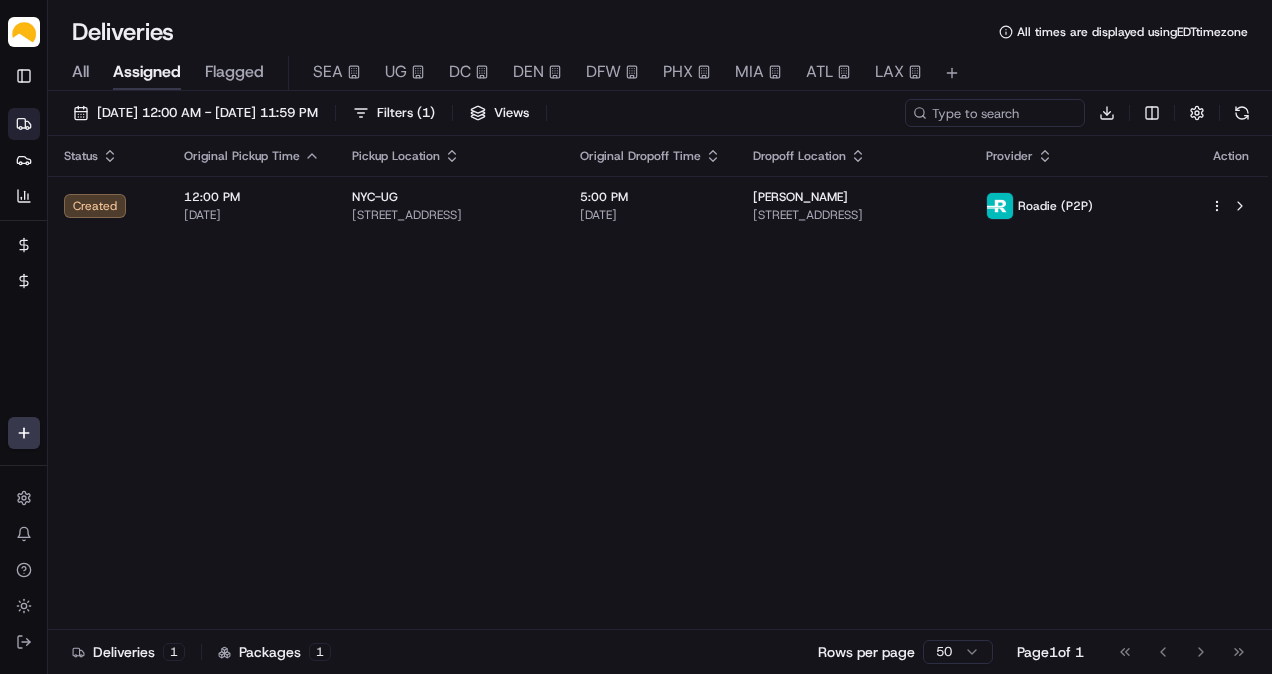 click on "All Assigned Flagged SEA UG DC DEN DFW PHX MIA ATL LAX" at bounding box center [660, 73] 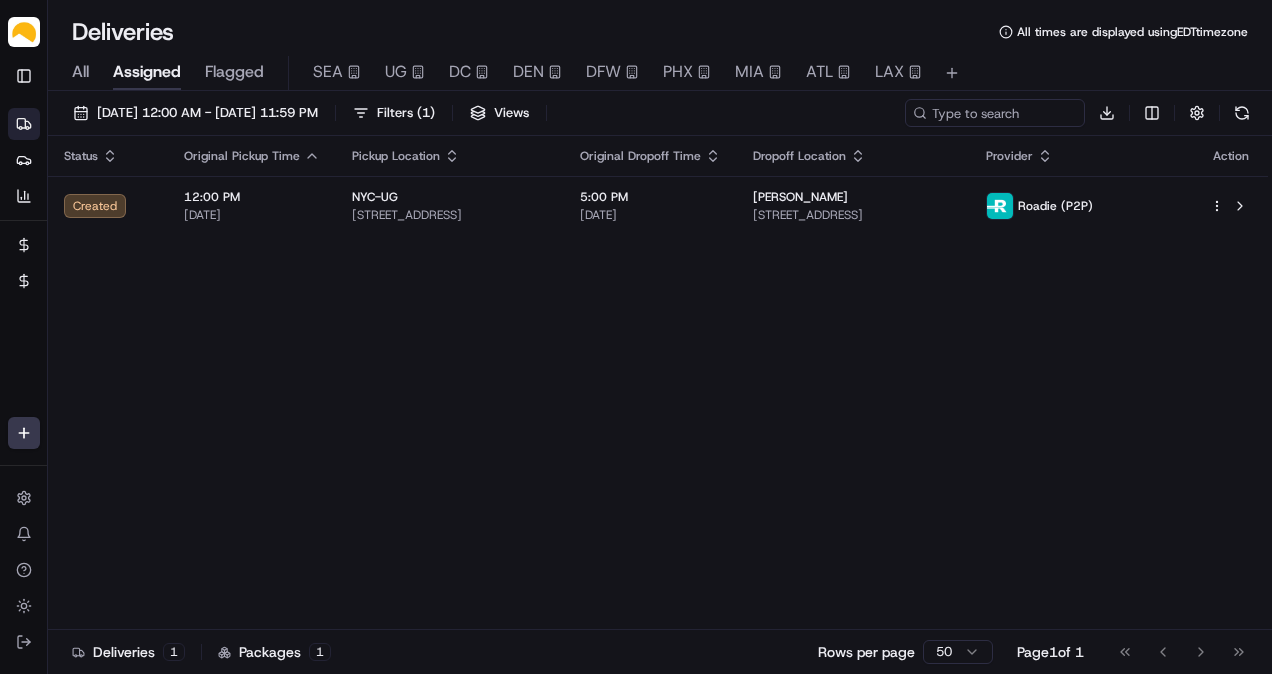 click on "All" at bounding box center (80, 72) 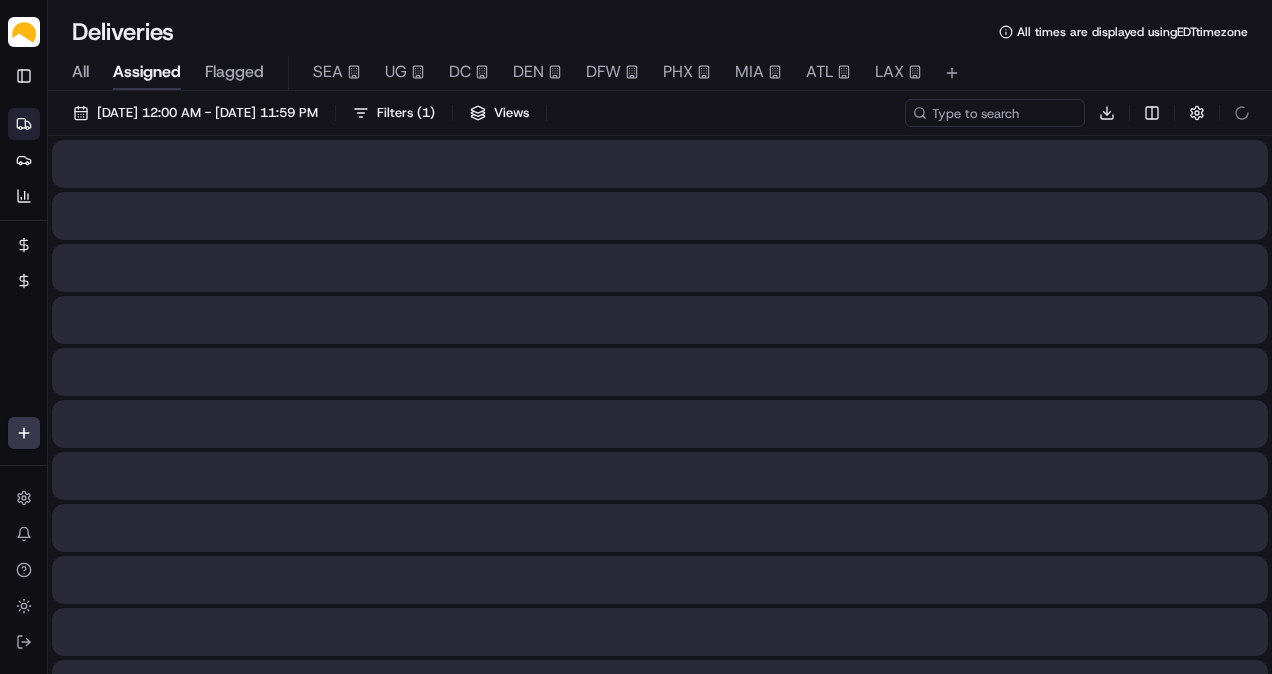 click on "Assigned" at bounding box center [147, 72] 